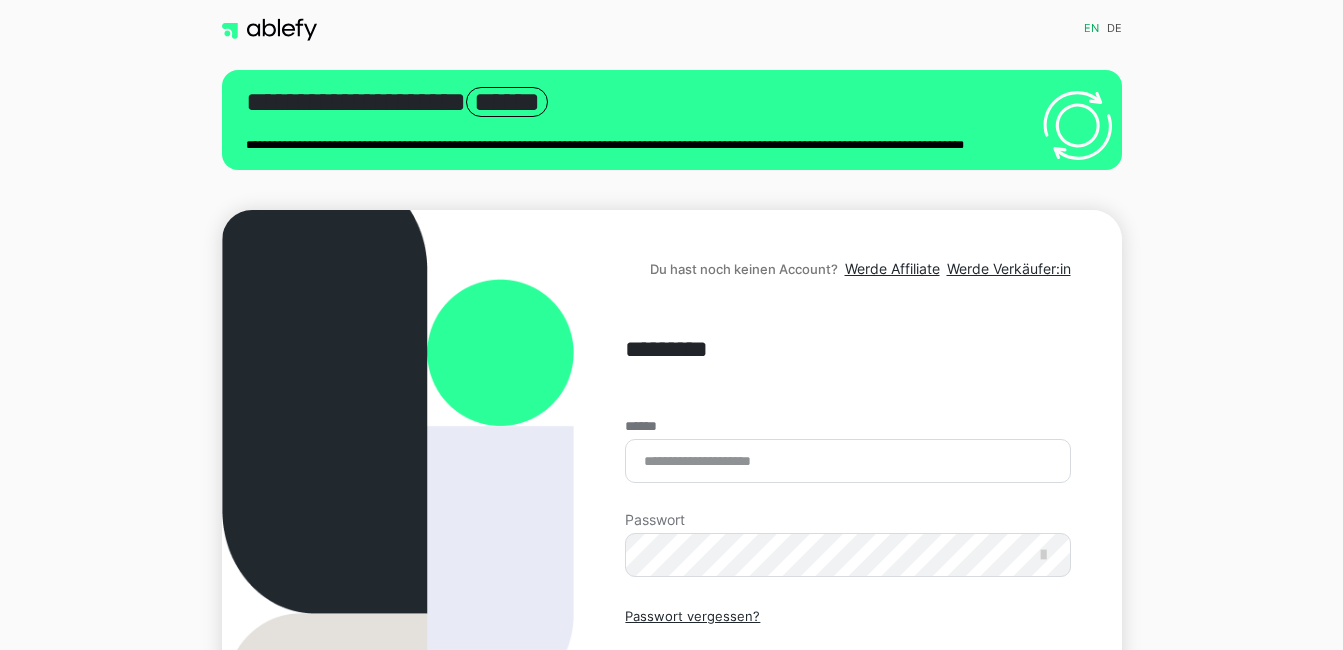 scroll, scrollTop: 0, scrollLeft: 0, axis: both 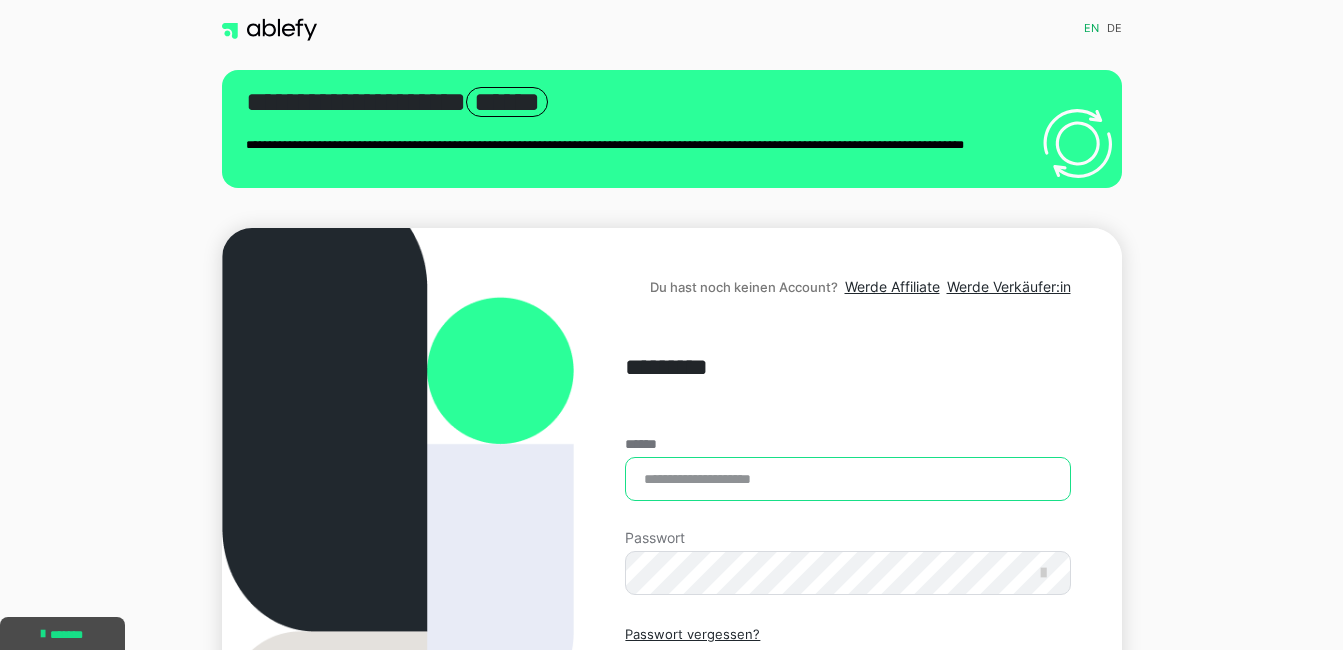 type on "**********" 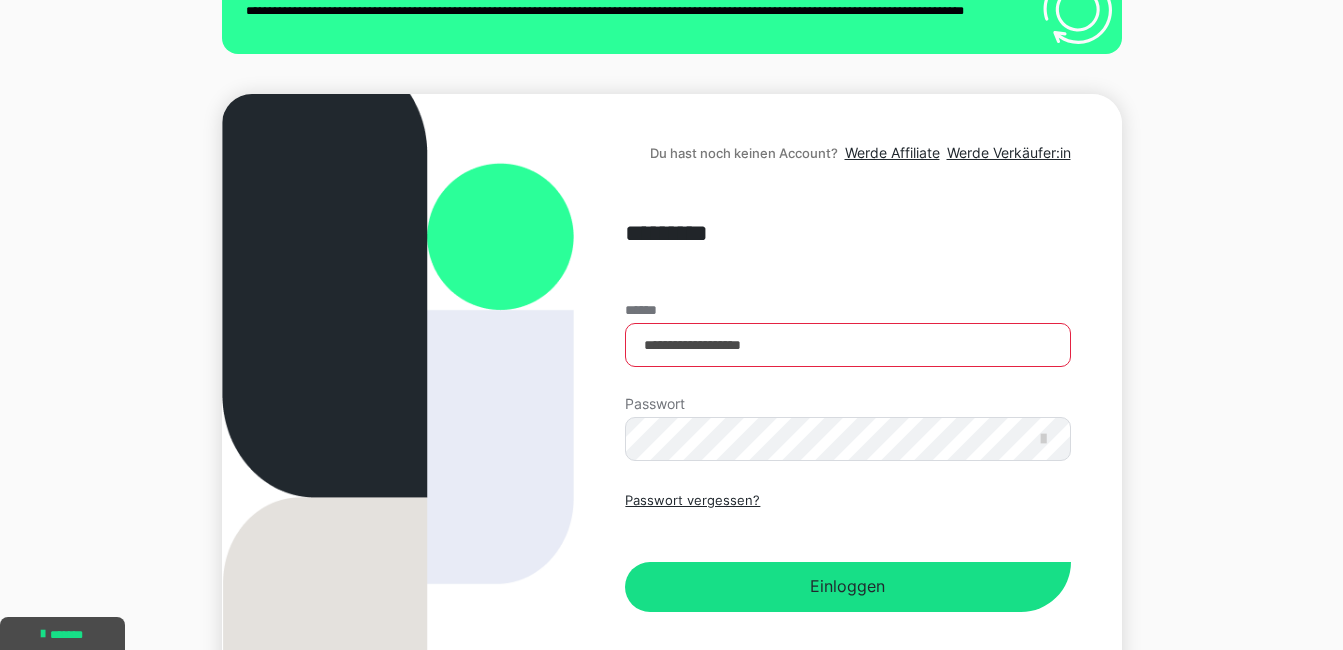 scroll, scrollTop: 140, scrollLeft: 0, axis: vertical 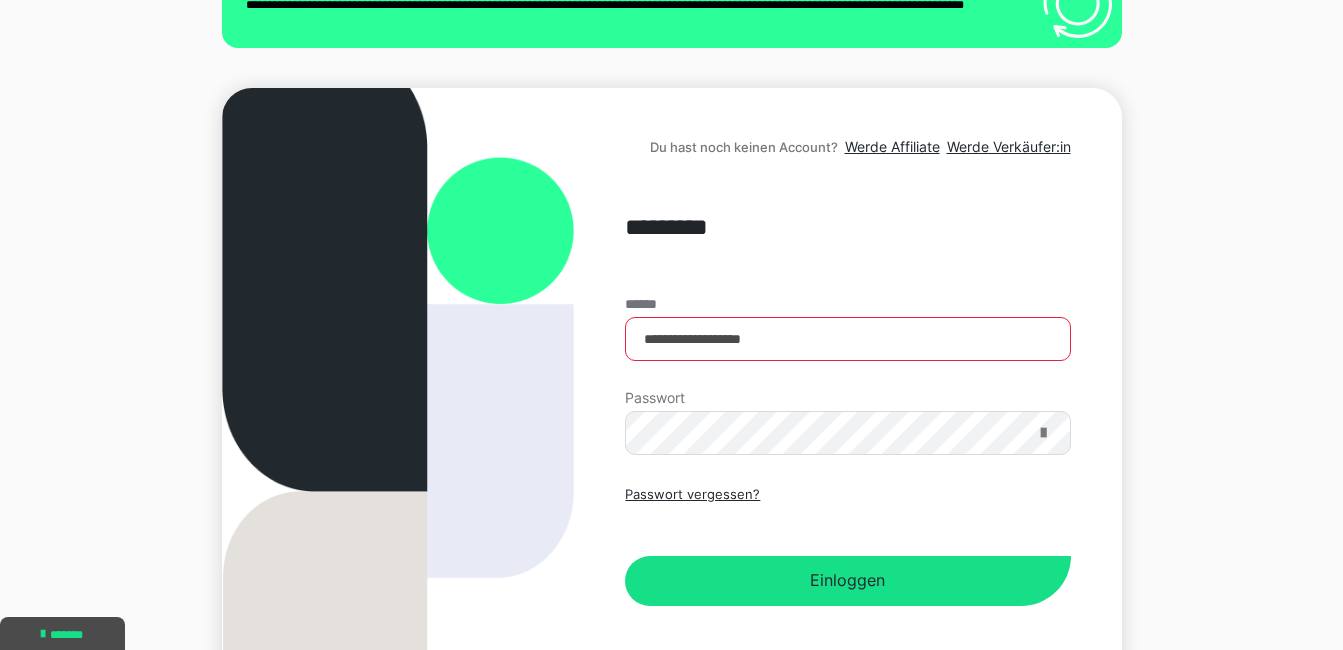 click at bounding box center (1043, 433) 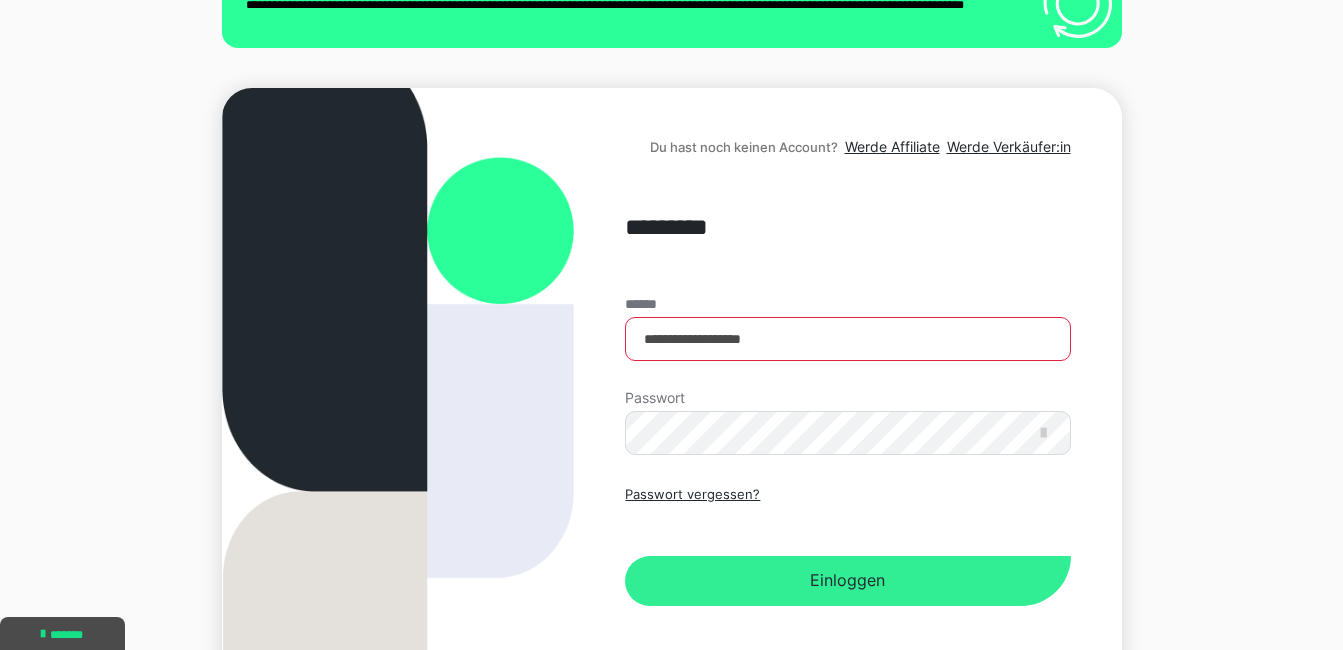 click on "Einloggen" at bounding box center (847, 581) 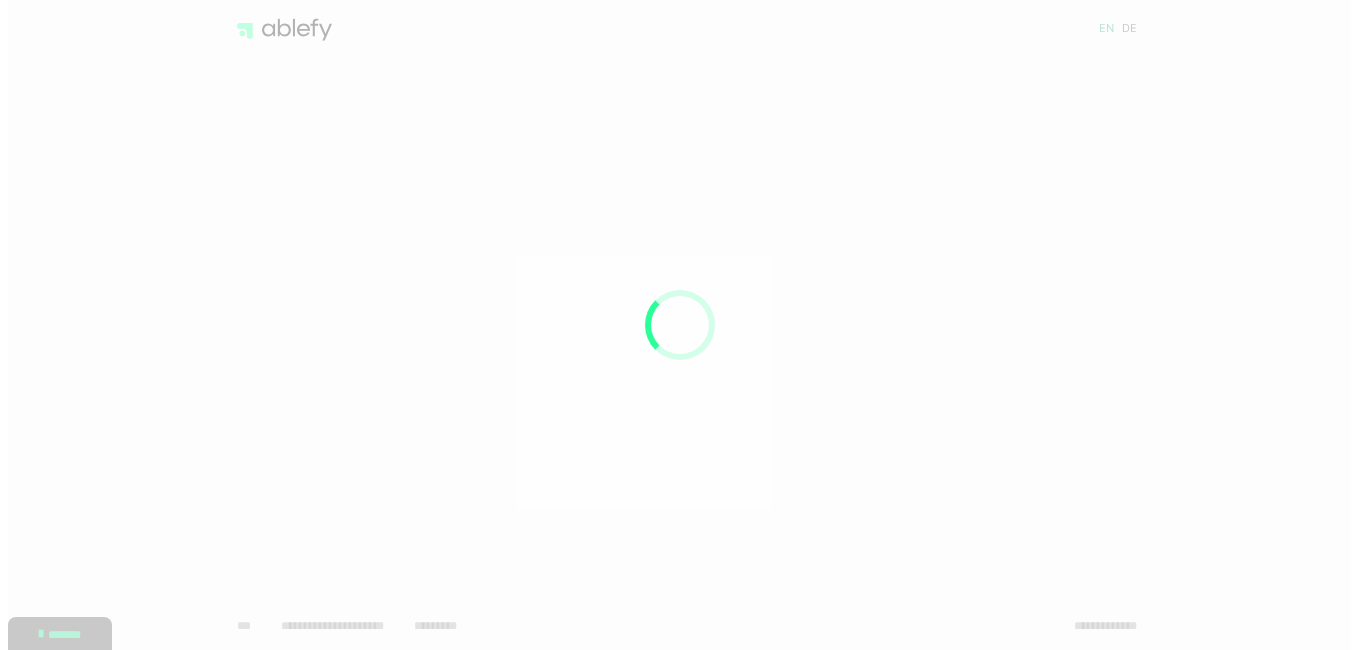 scroll, scrollTop: 0, scrollLeft: 0, axis: both 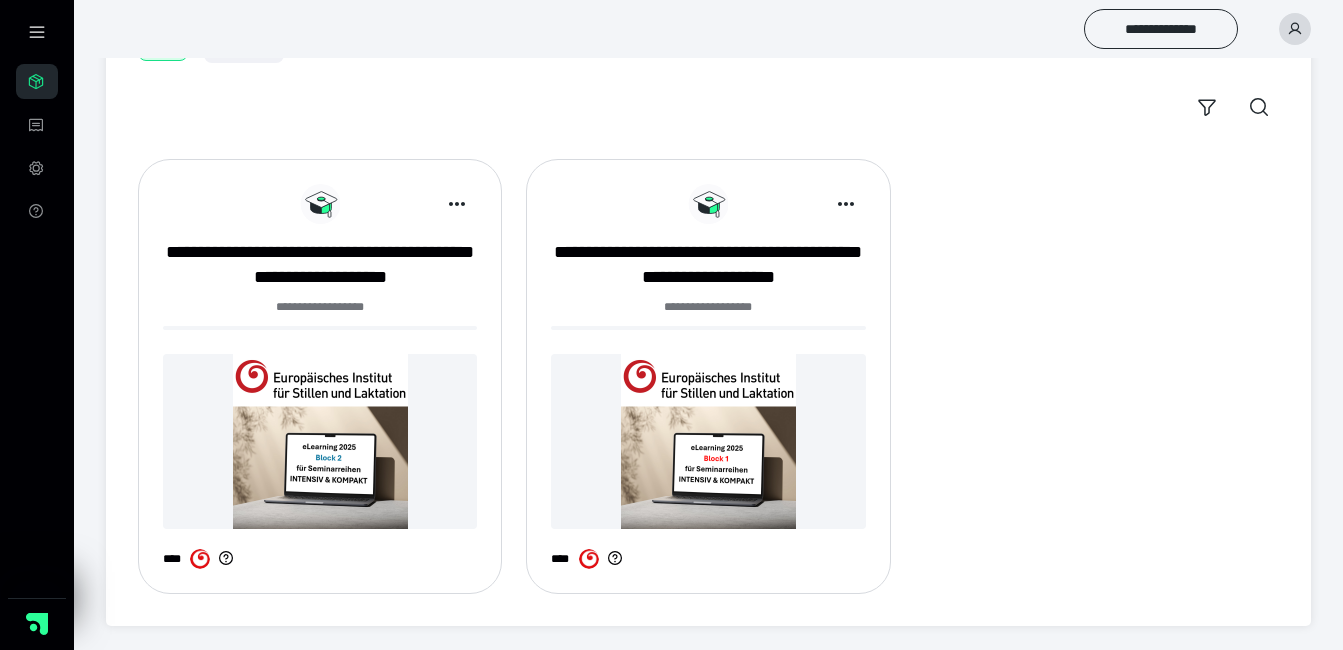 click at bounding box center [708, 441] 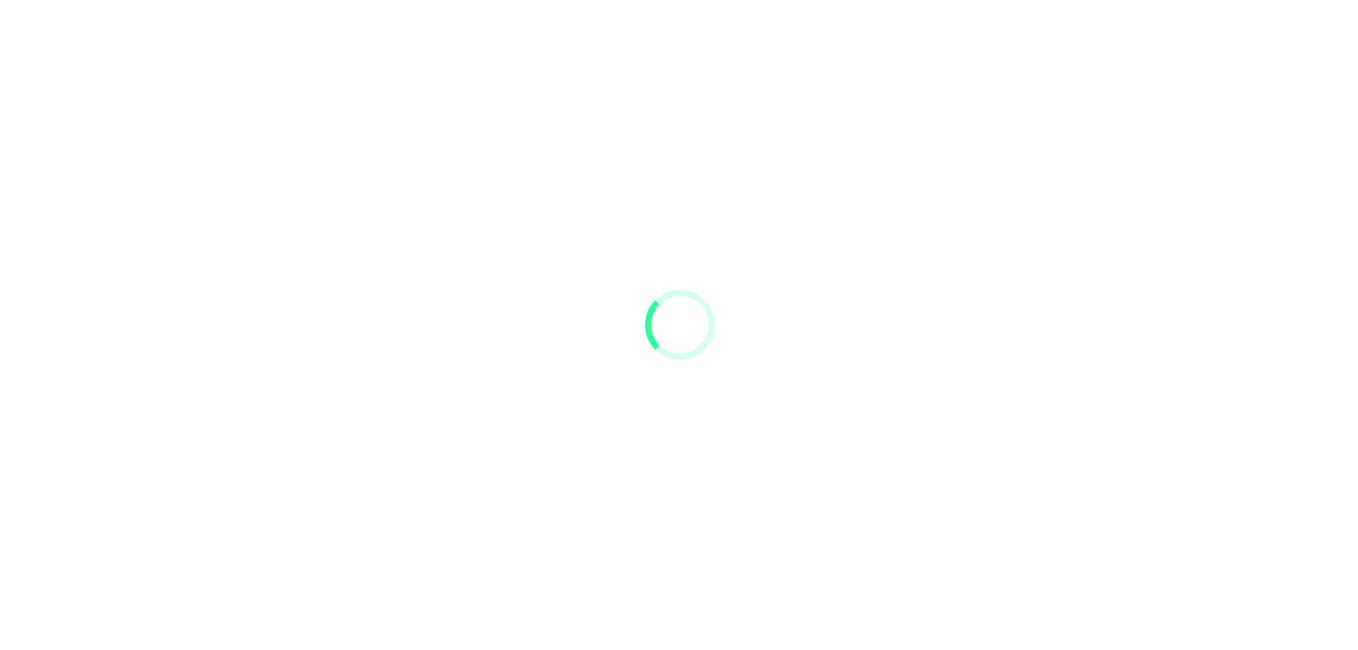 scroll, scrollTop: 0, scrollLeft: 0, axis: both 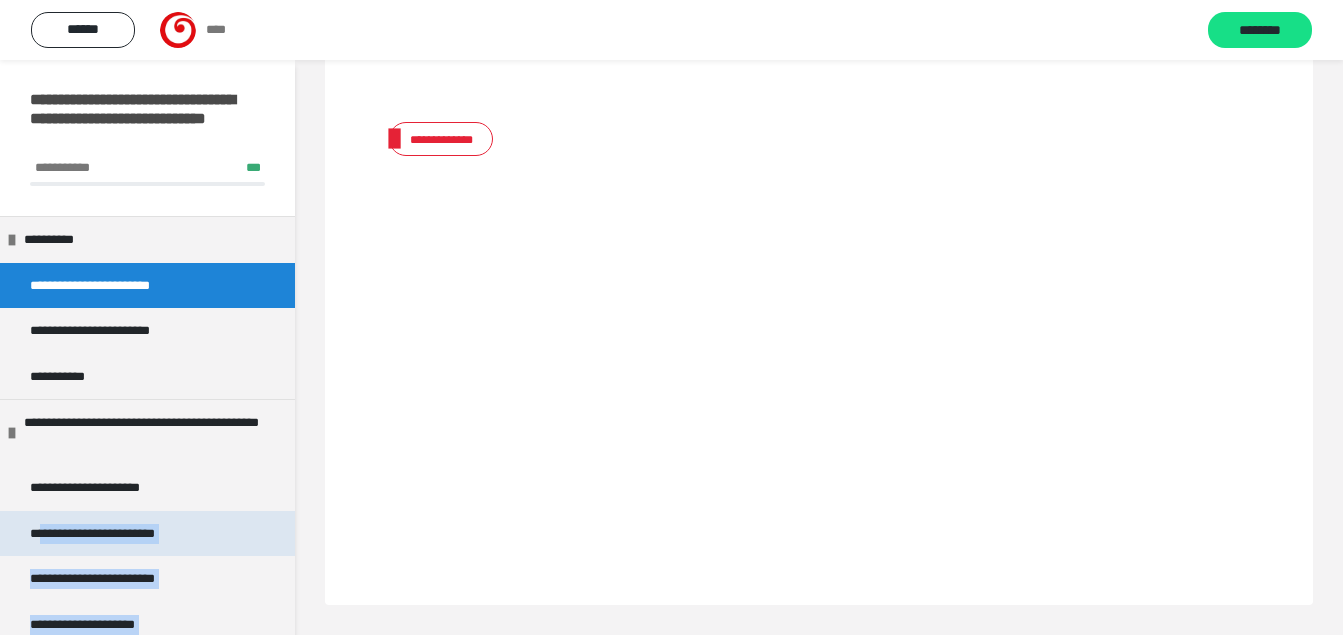 drag, startPoint x: 334, startPoint y: 263, endPoint x: 50, endPoint y: 511, distance: 377.0411 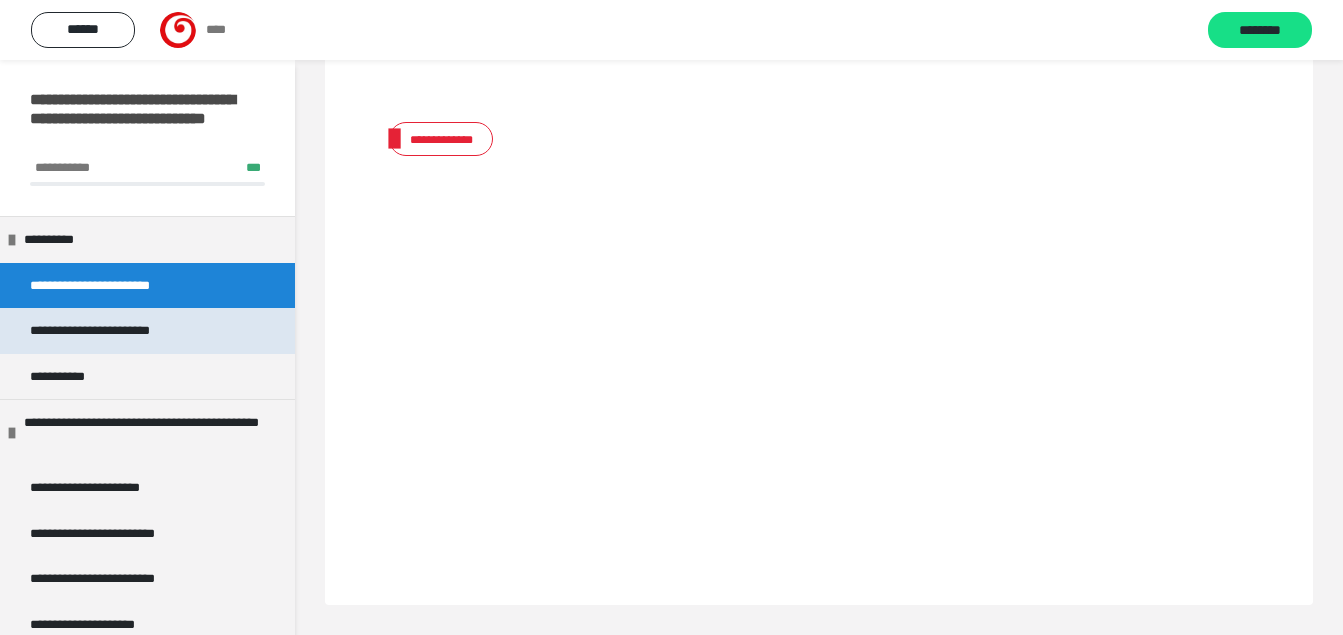 drag, startPoint x: 50, startPoint y: 511, endPoint x: 45, endPoint y: 330, distance: 181.06905 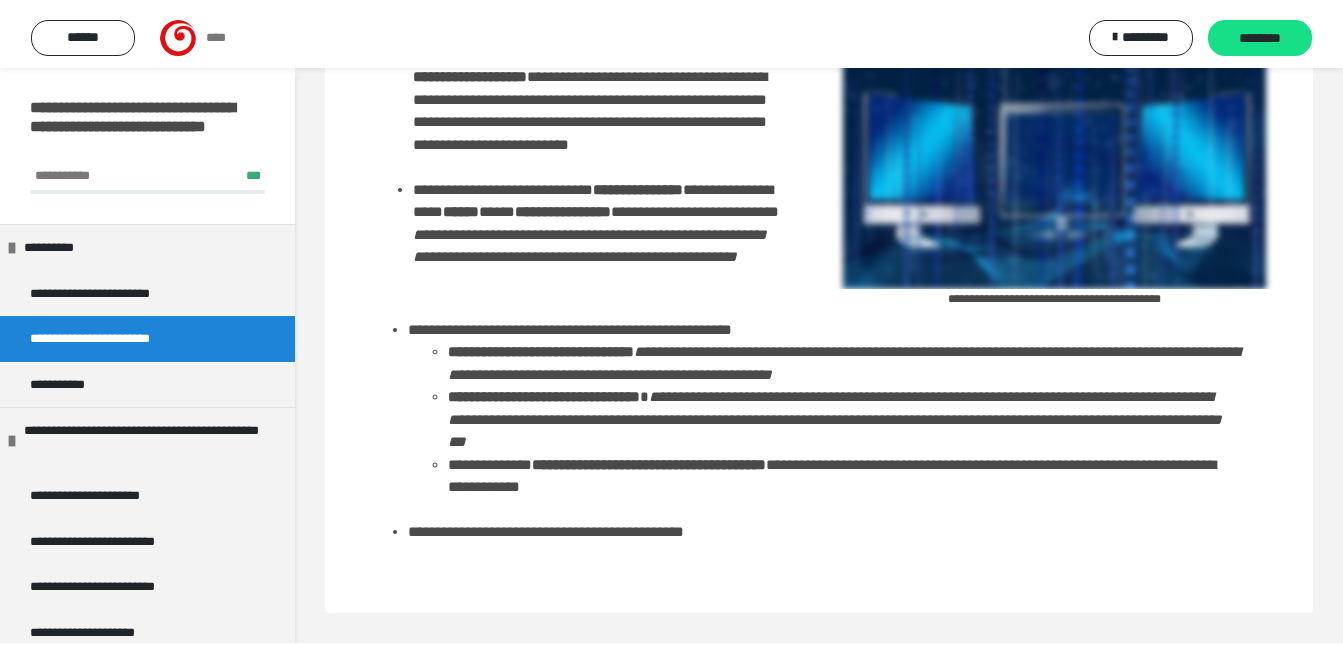 scroll, scrollTop: 425, scrollLeft: 0, axis: vertical 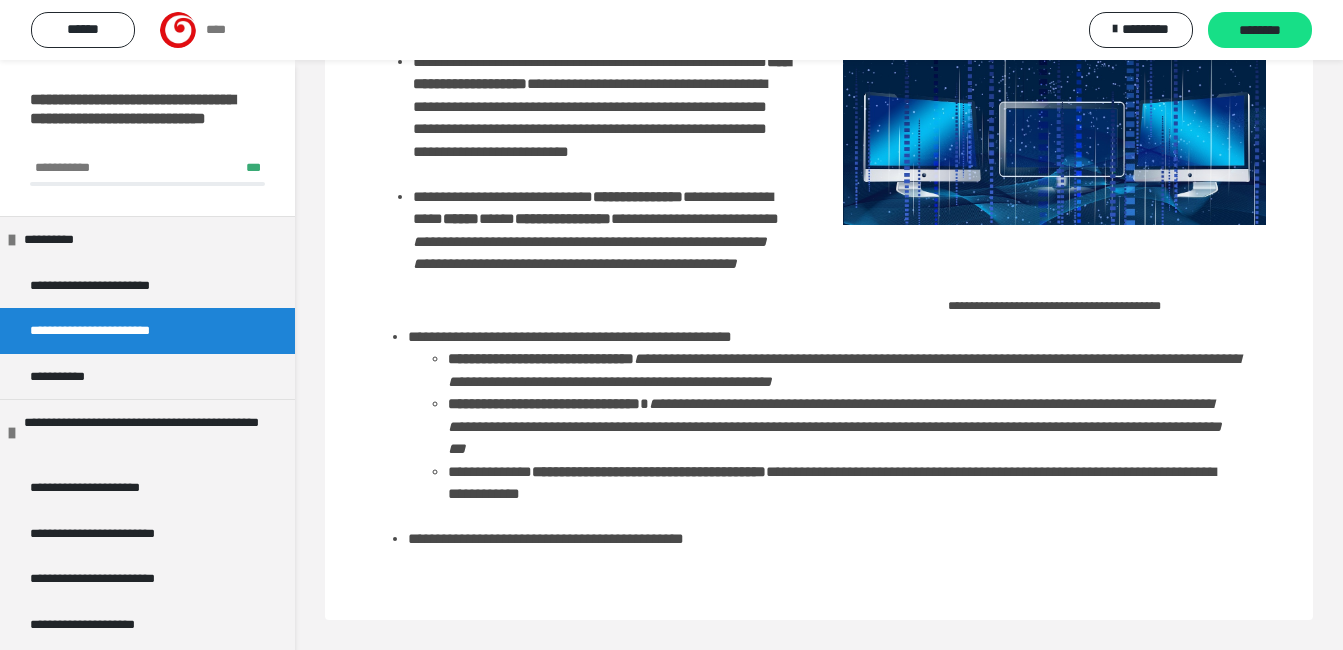 drag, startPoint x: 1342, startPoint y: 301, endPoint x: 1345, endPoint y: 132, distance: 169.02663 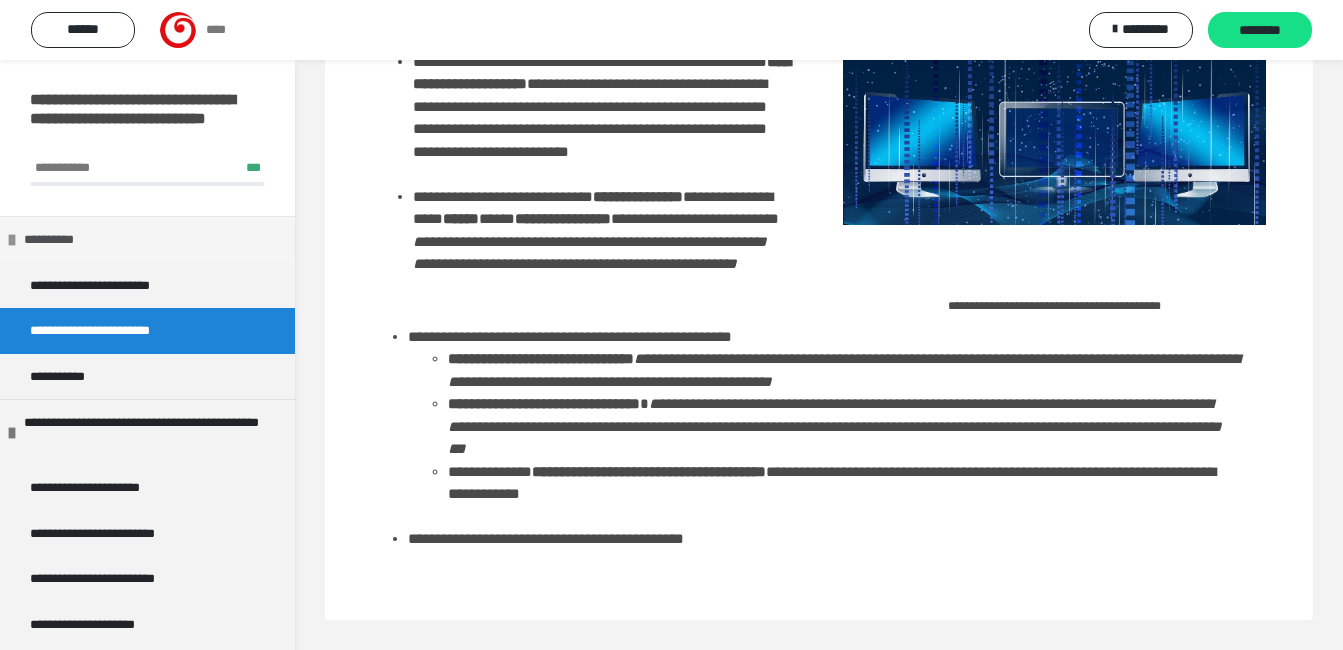 scroll, scrollTop: 420, scrollLeft: 0, axis: vertical 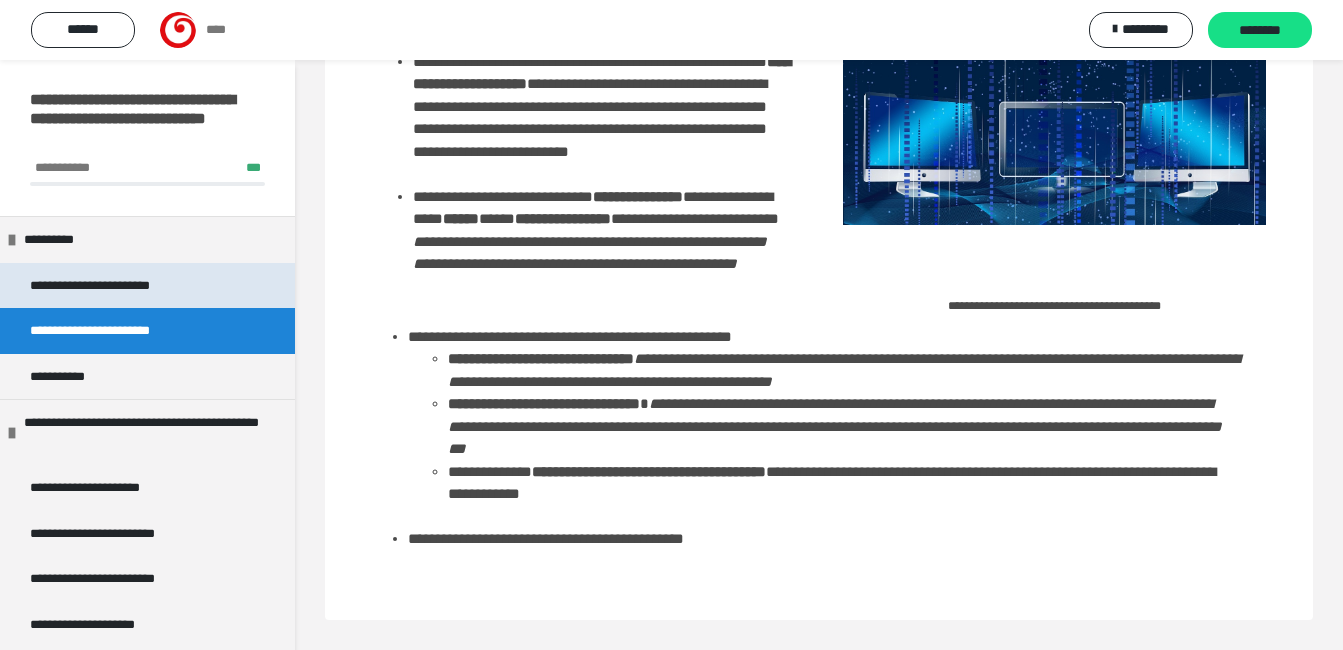 click on "**********" at bounding box center [113, 286] 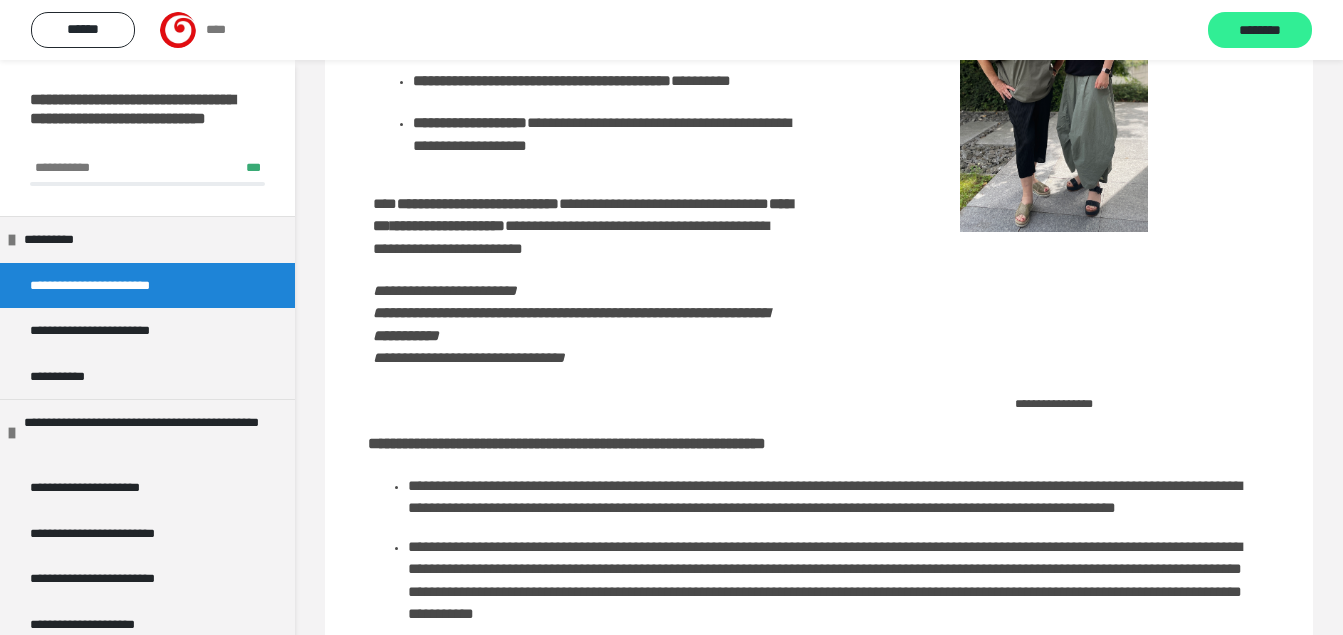 click on "********" at bounding box center (1260, 31) 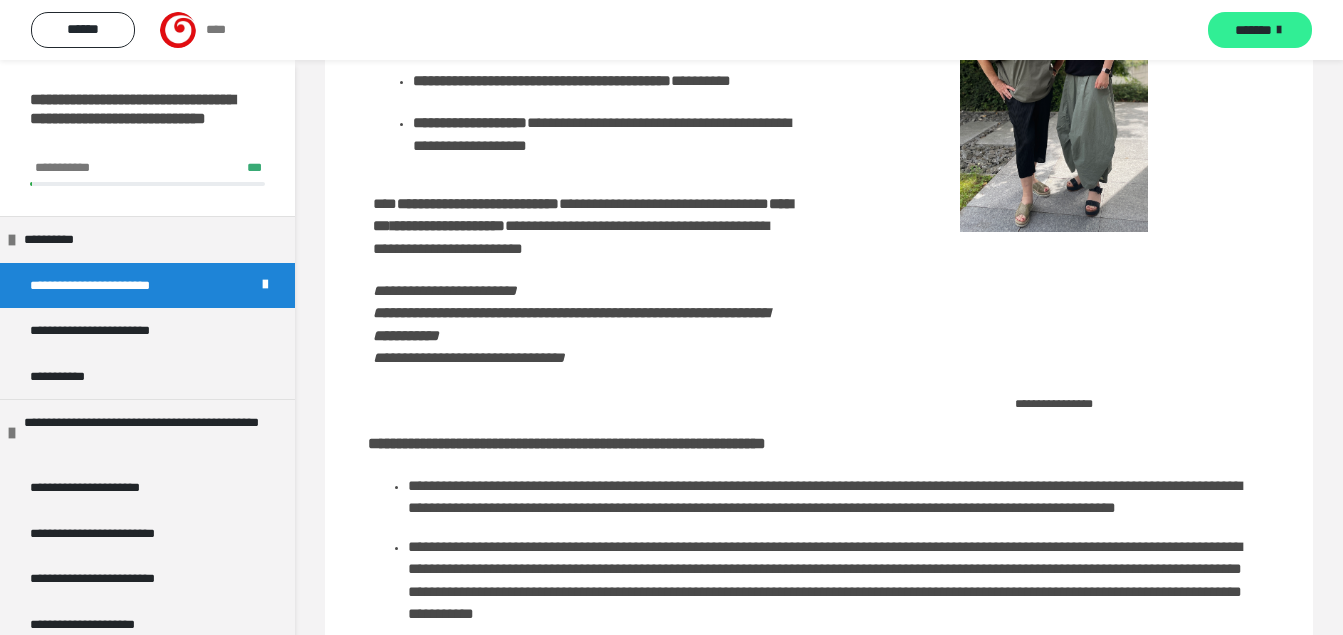 click on "*******" at bounding box center [1253, 30] 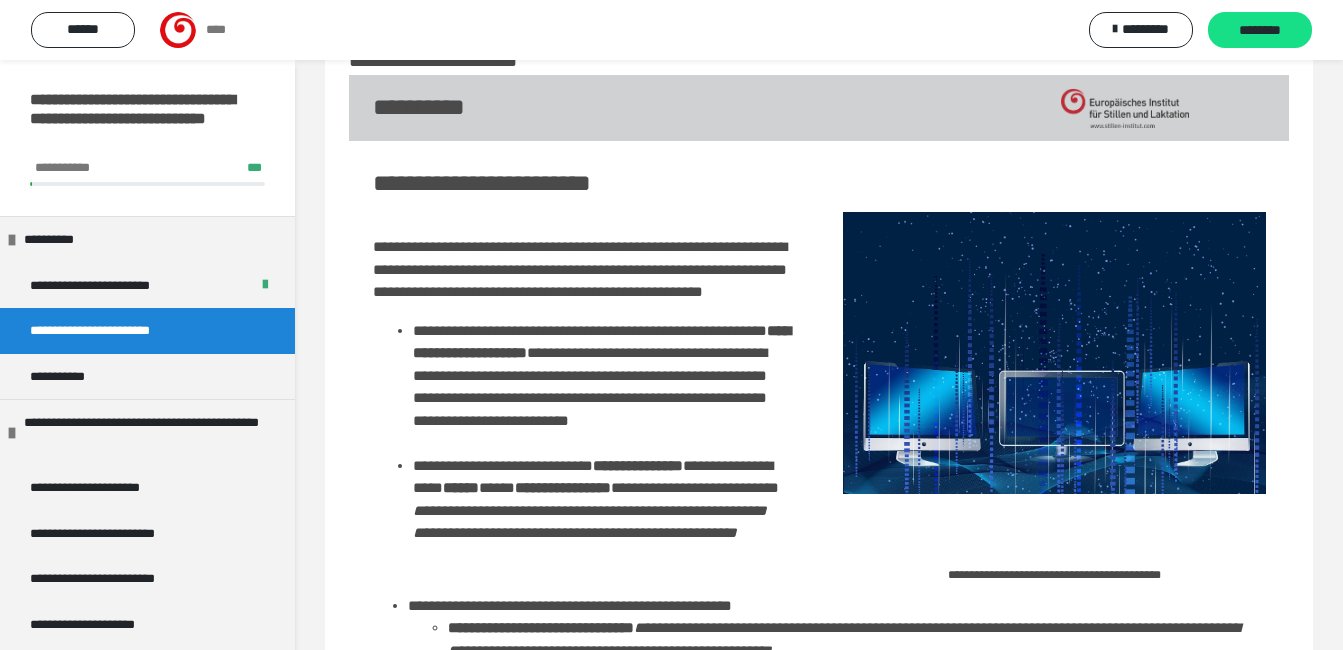 scroll, scrollTop: 64, scrollLeft: 0, axis: vertical 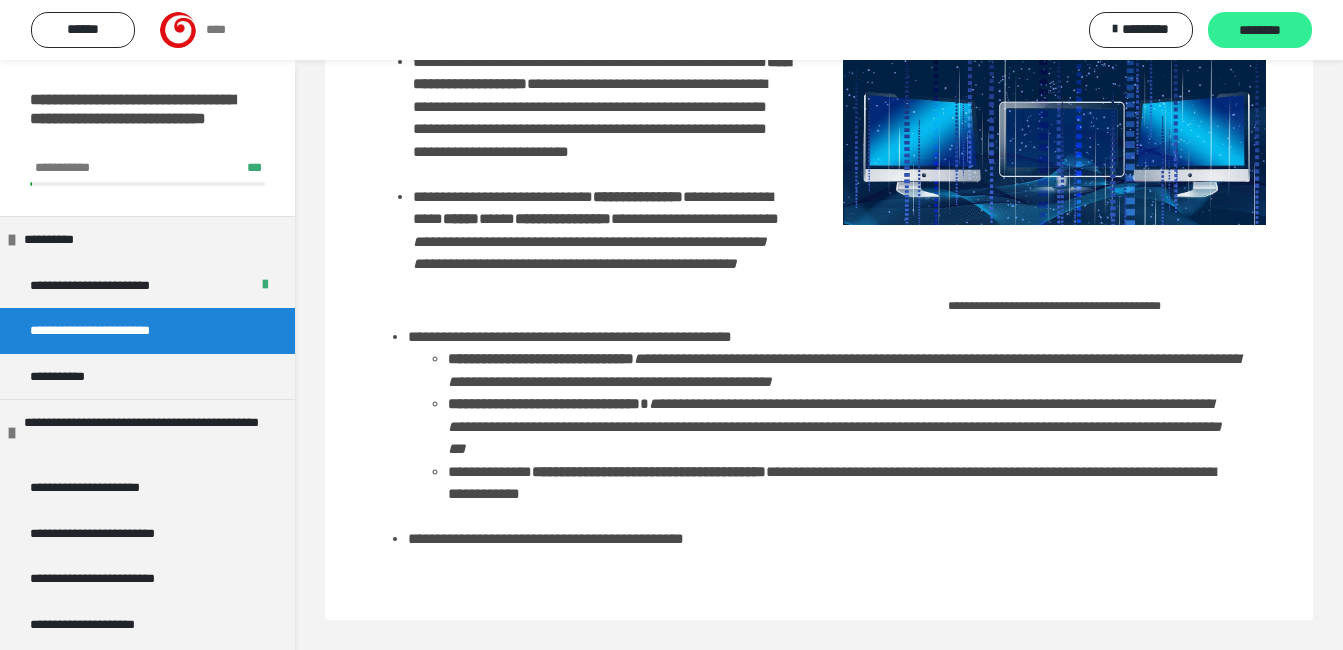 click on "********" at bounding box center [1260, 30] 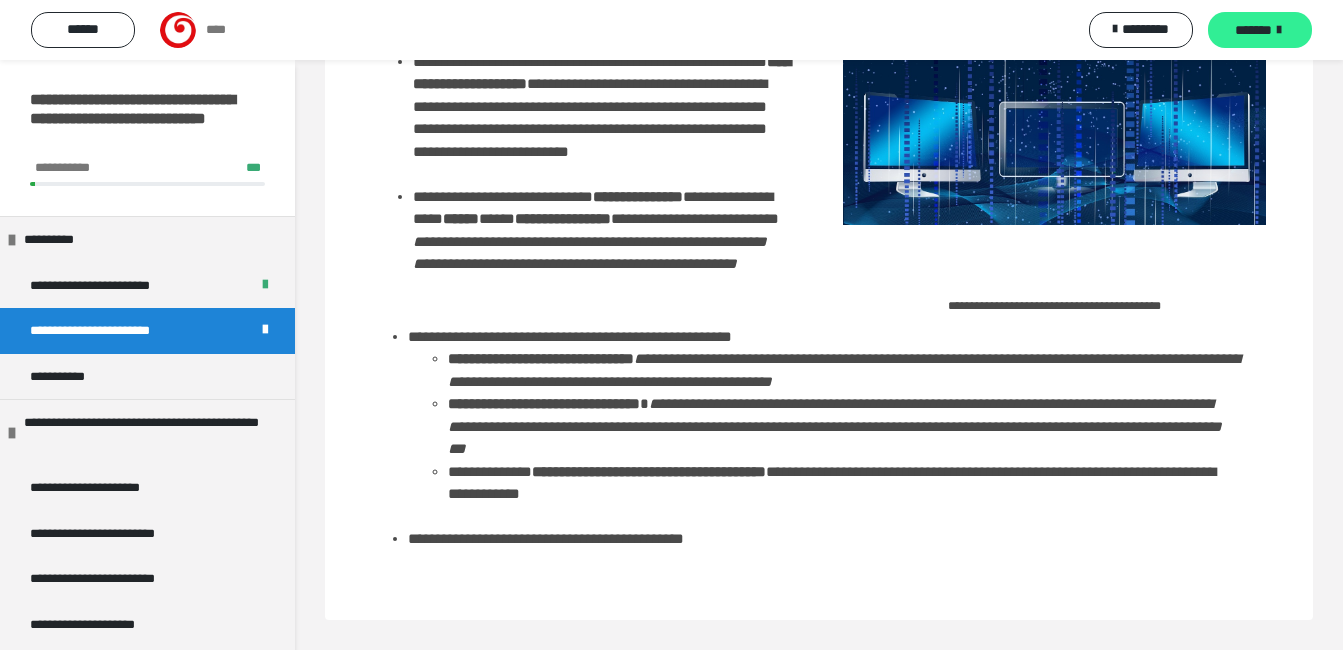 click on "*******" at bounding box center [1260, 30] 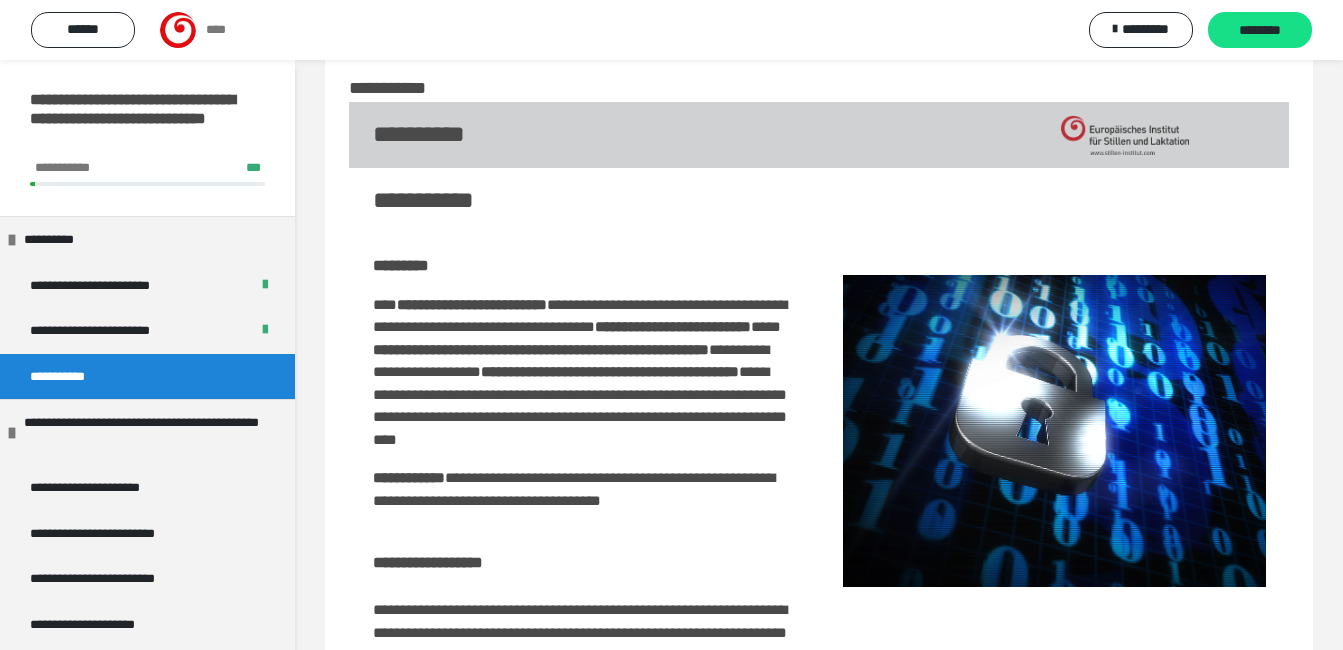 scroll, scrollTop: 14, scrollLeft: 0, axis: vertical 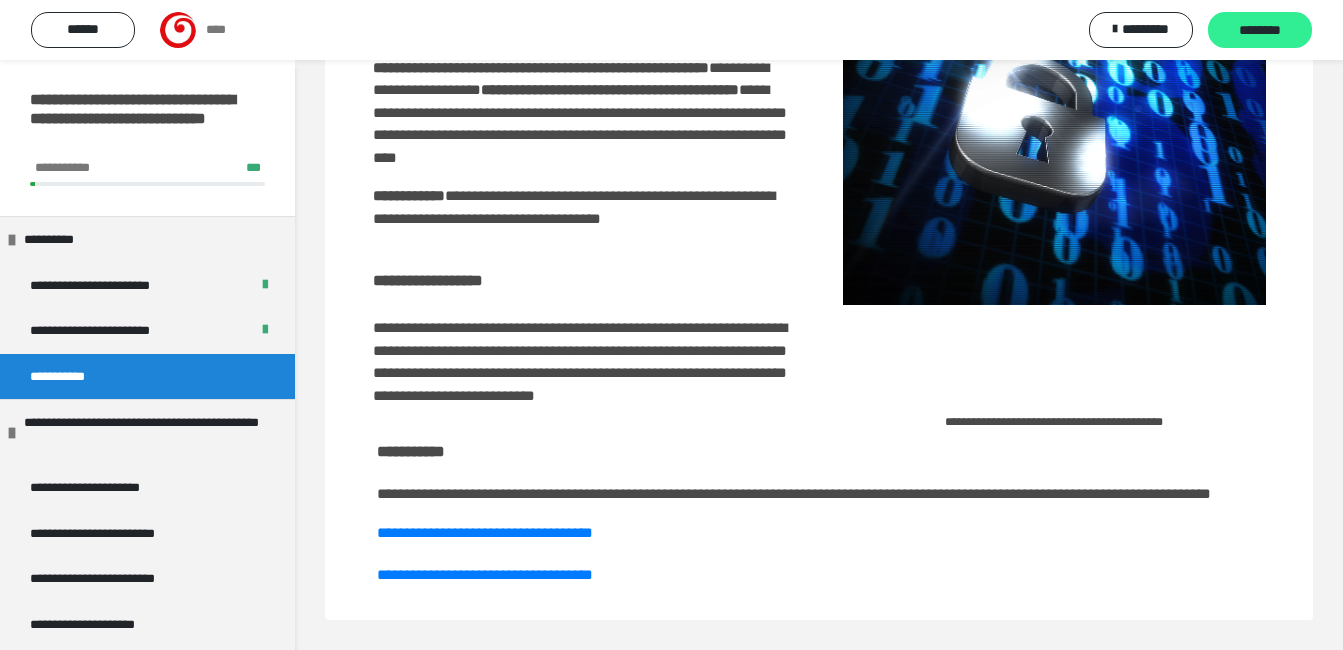 click on "********" at bounding box center (1260, 31) 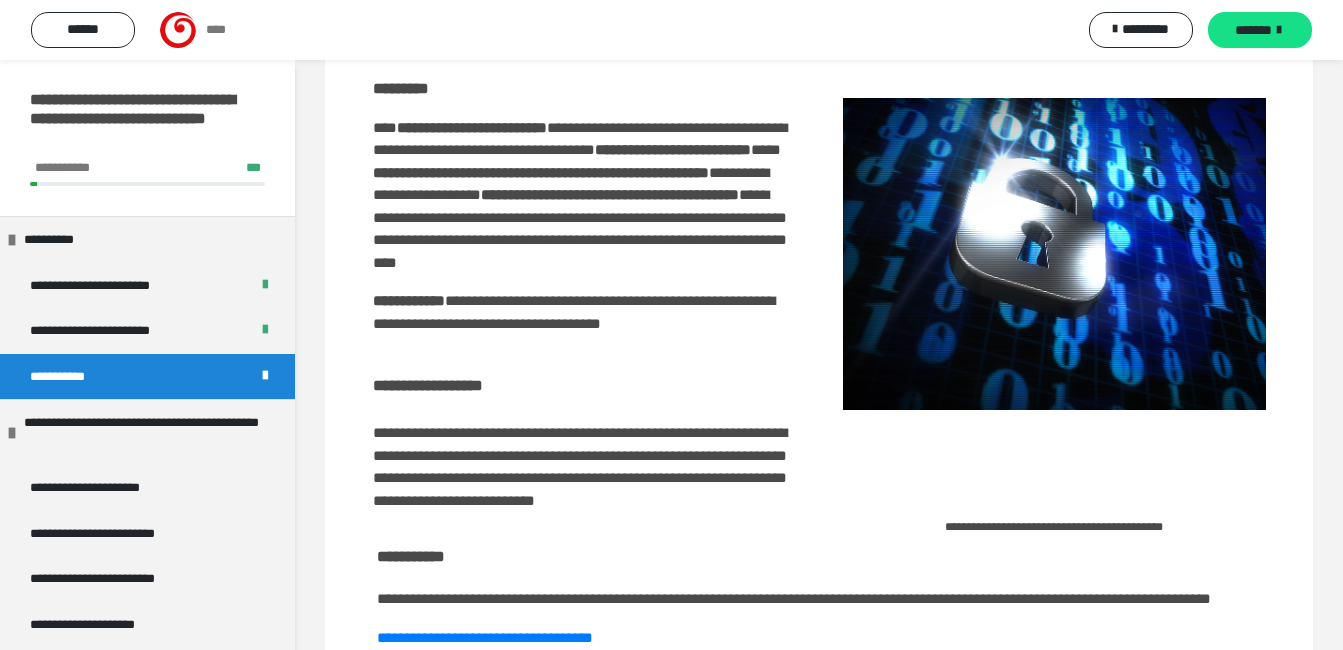 scroll, scrollTop: 212, scrollLeft: 0, axis: vertical 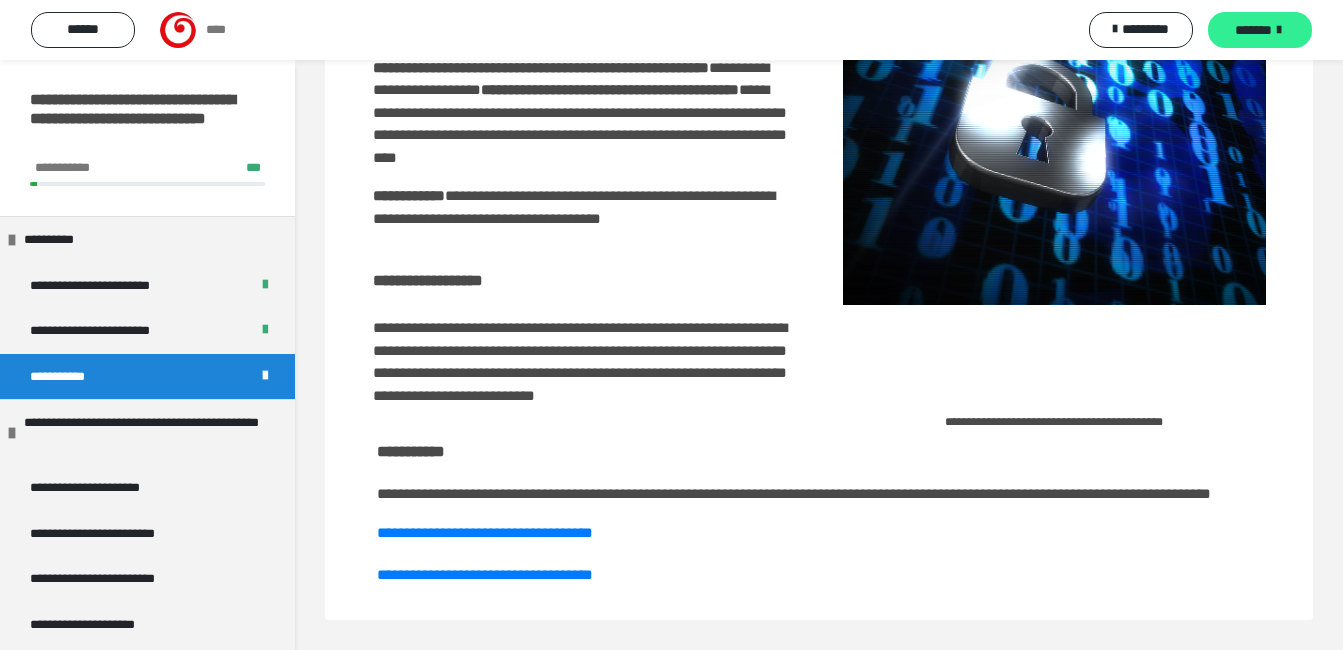 click on "*******" at bounding box center [1253, 30] 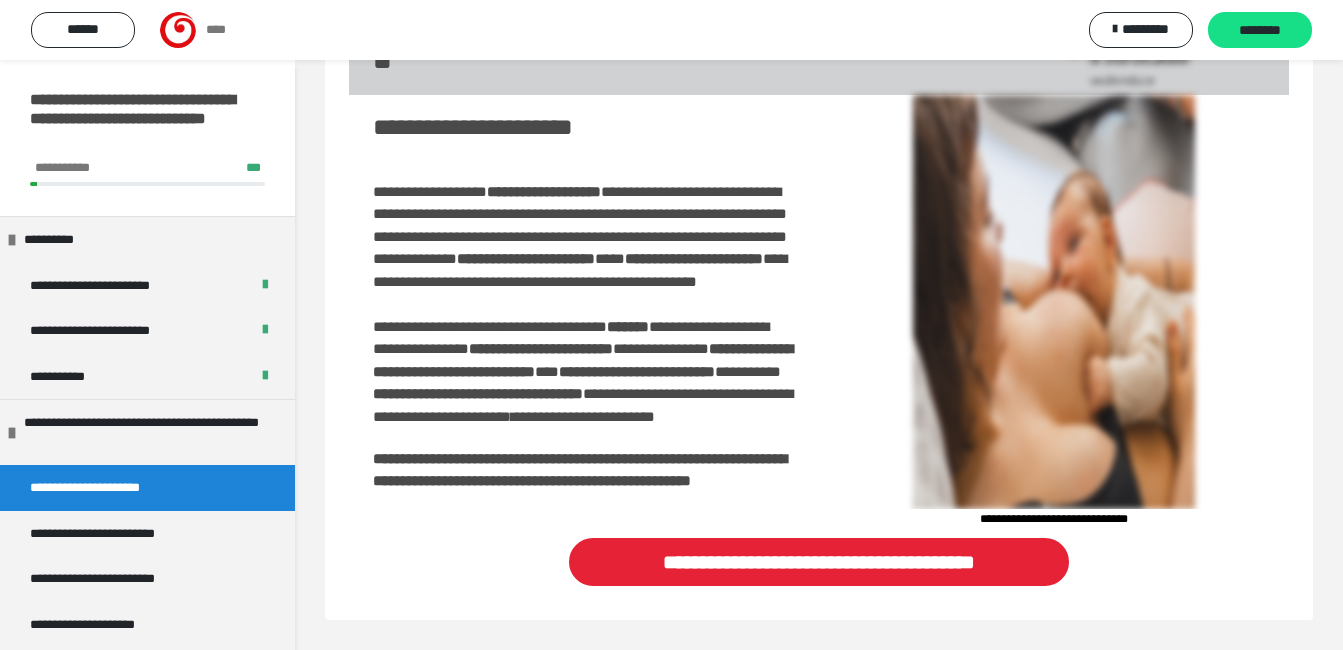 scroll, scrollTop: 261, scrollLeft: 0, axis: vertical 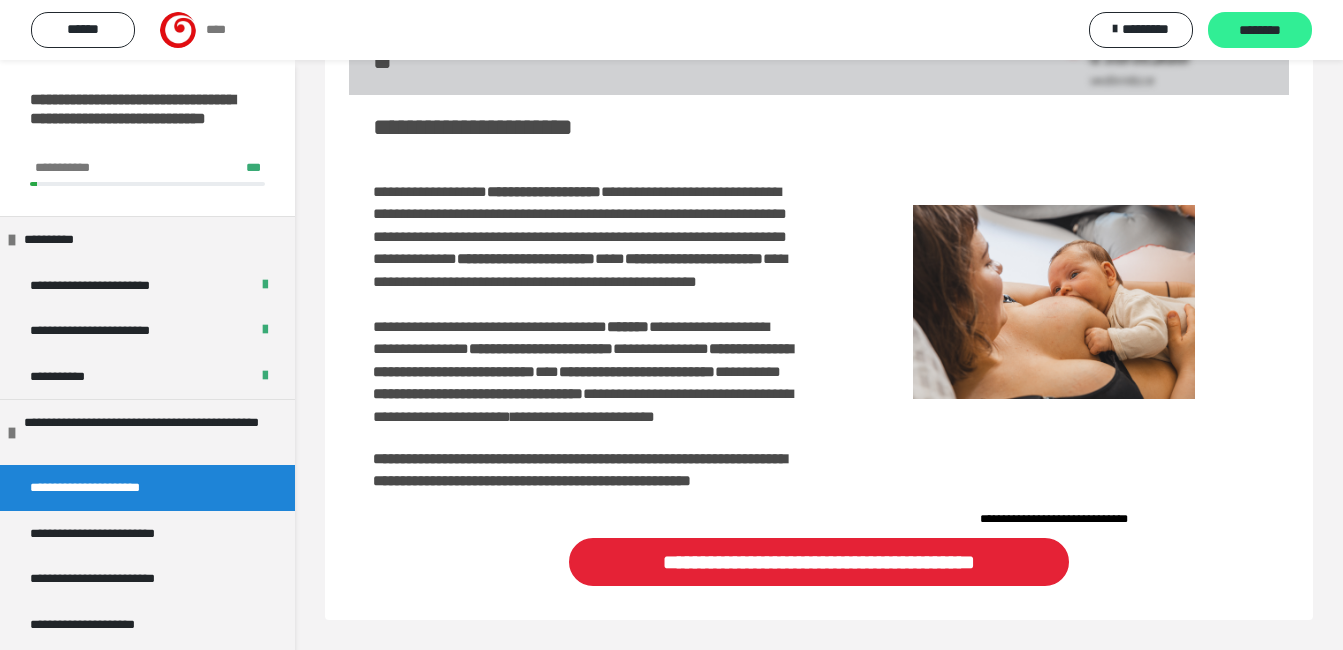 click on "********" at bounding box center (1260, 31) 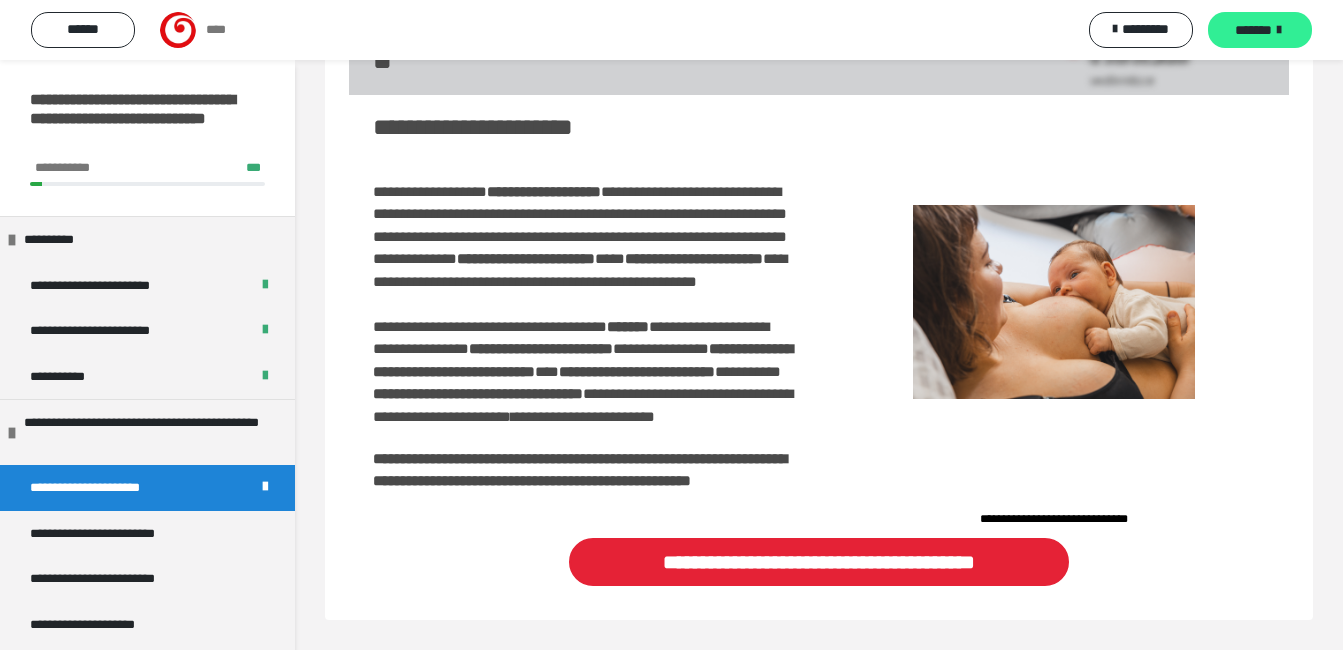 click on "*******" at bounding box center (1260, 30) 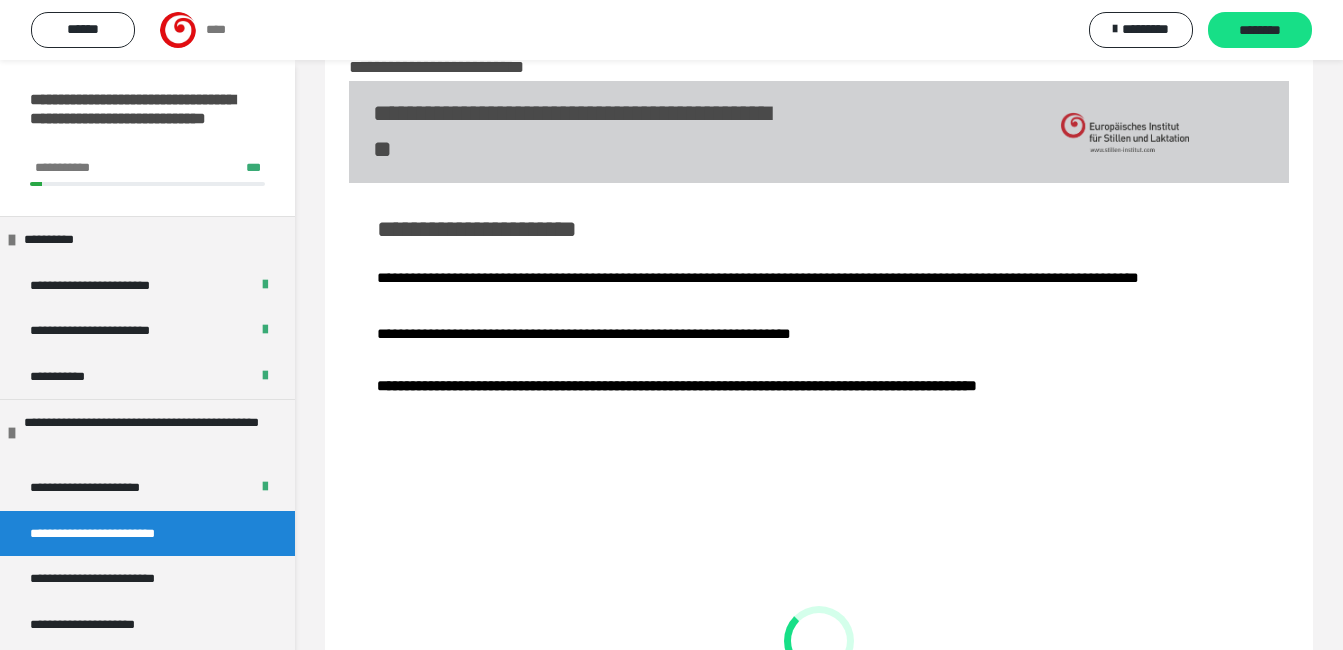 scroll, scrollTop: 261, scrollLeft: 0, axis: vertical 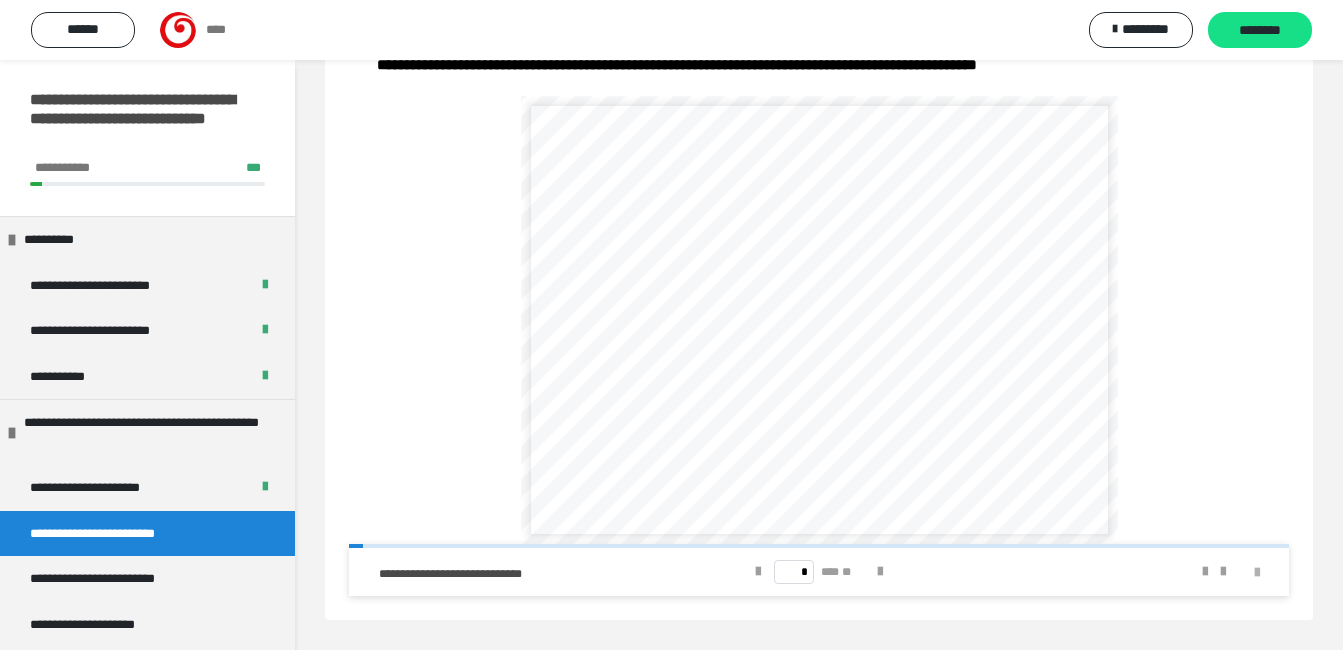 click at bounding box center [1257, 573] 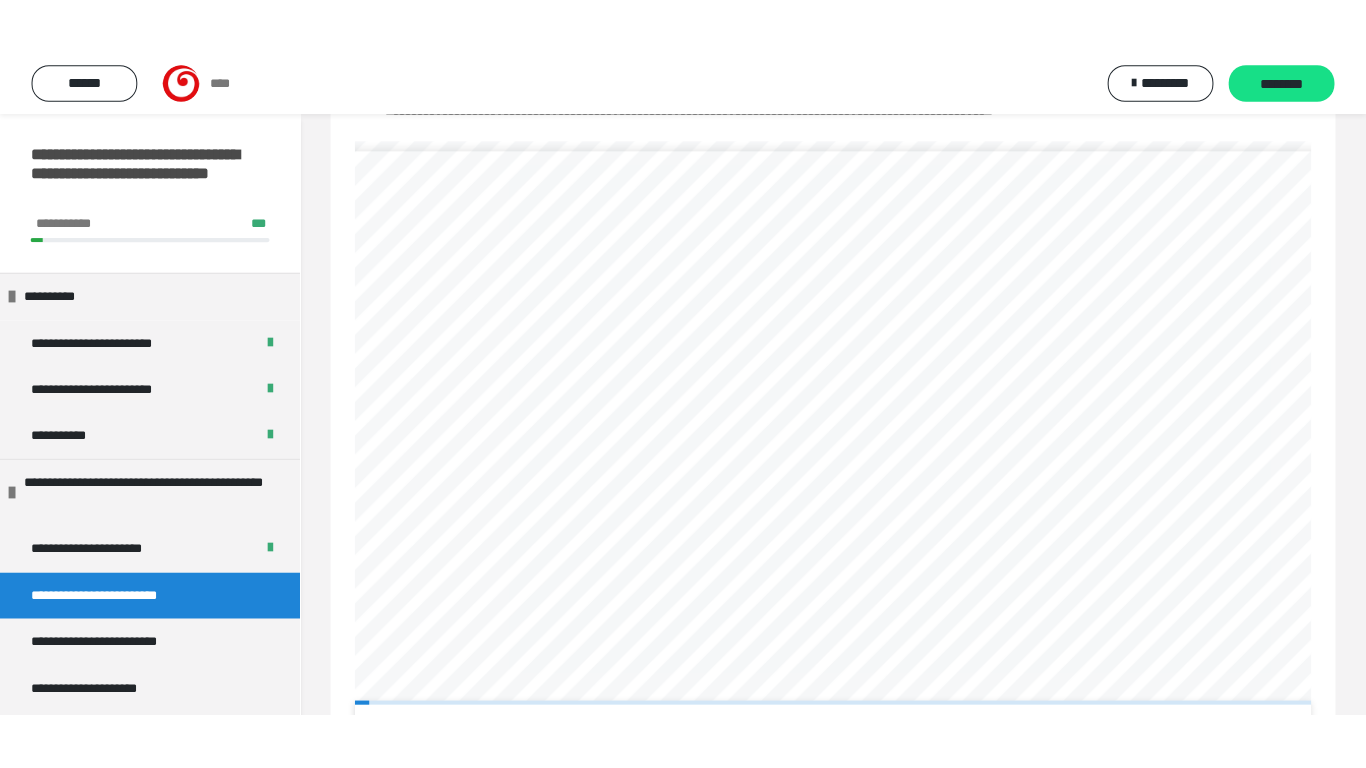 scroll, scrollTop: 288, scrollLeft: 0, axis: vertical 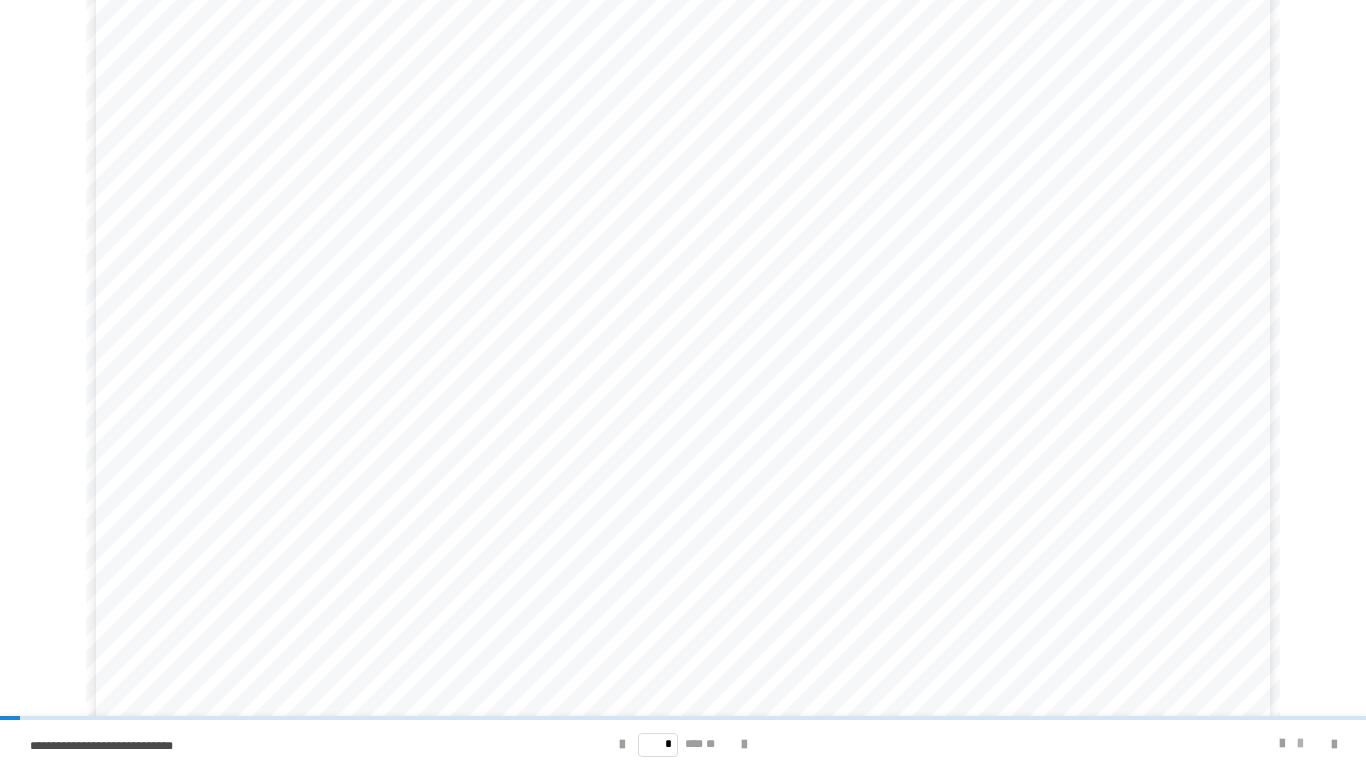 click at bounding box center (1300, 744) 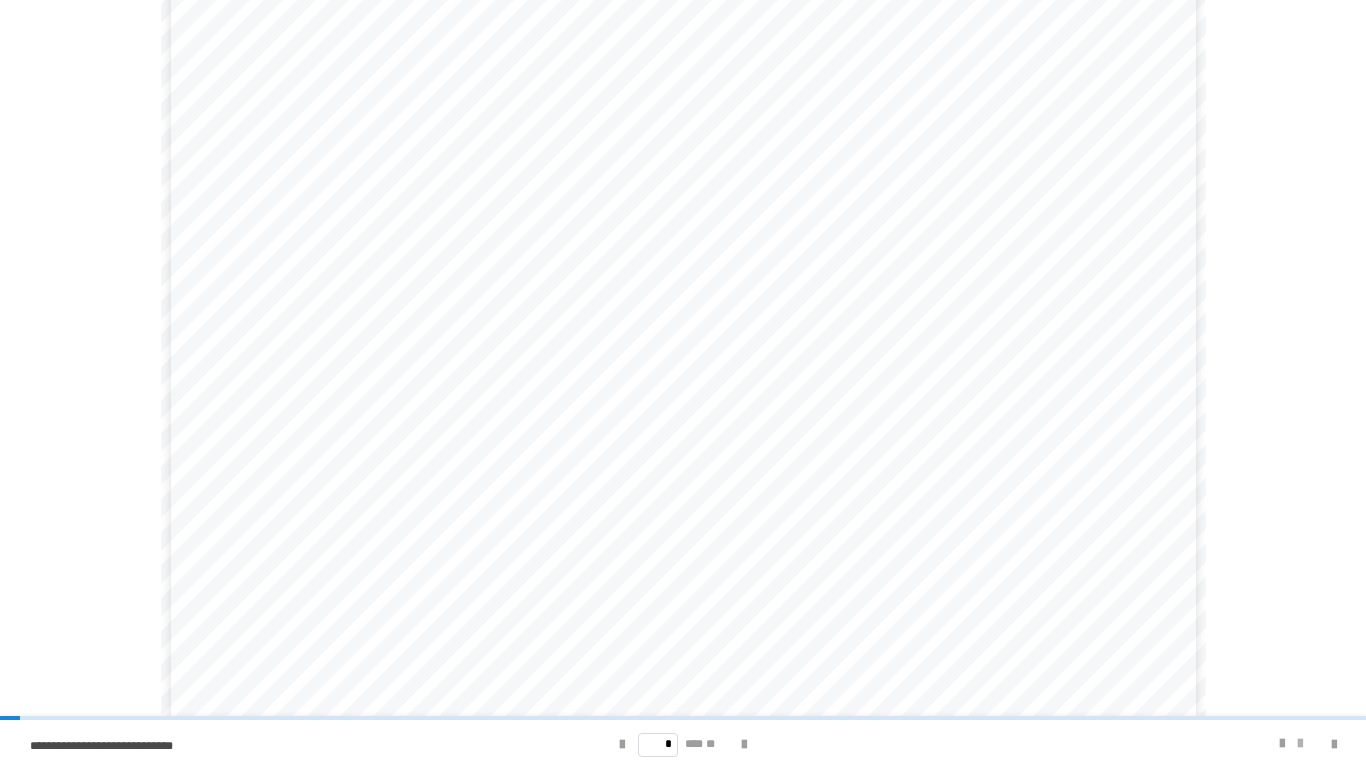 scroll, scrollTop: 42, scrollLeft: 0, axis: vertical 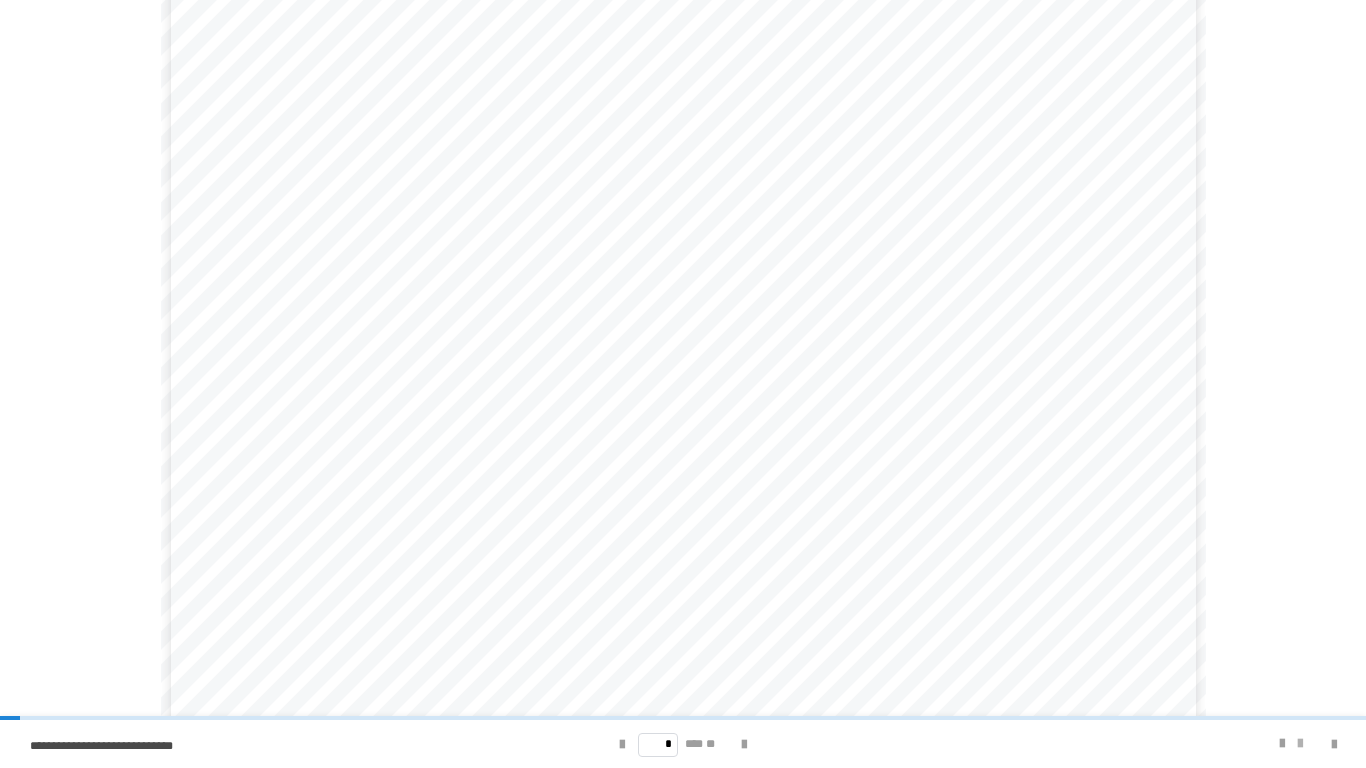 click at bounding box center [1300, 744] 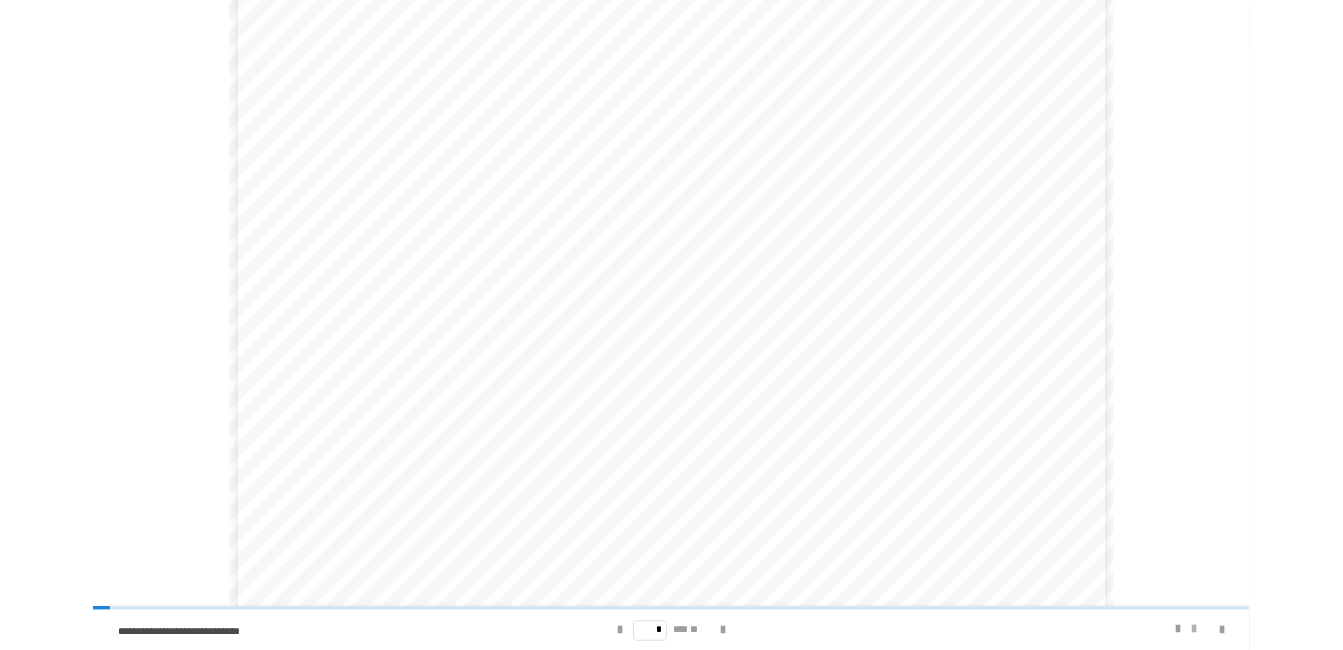 scroll, scrollTop: 0, scrollLeft: 0, axis: both 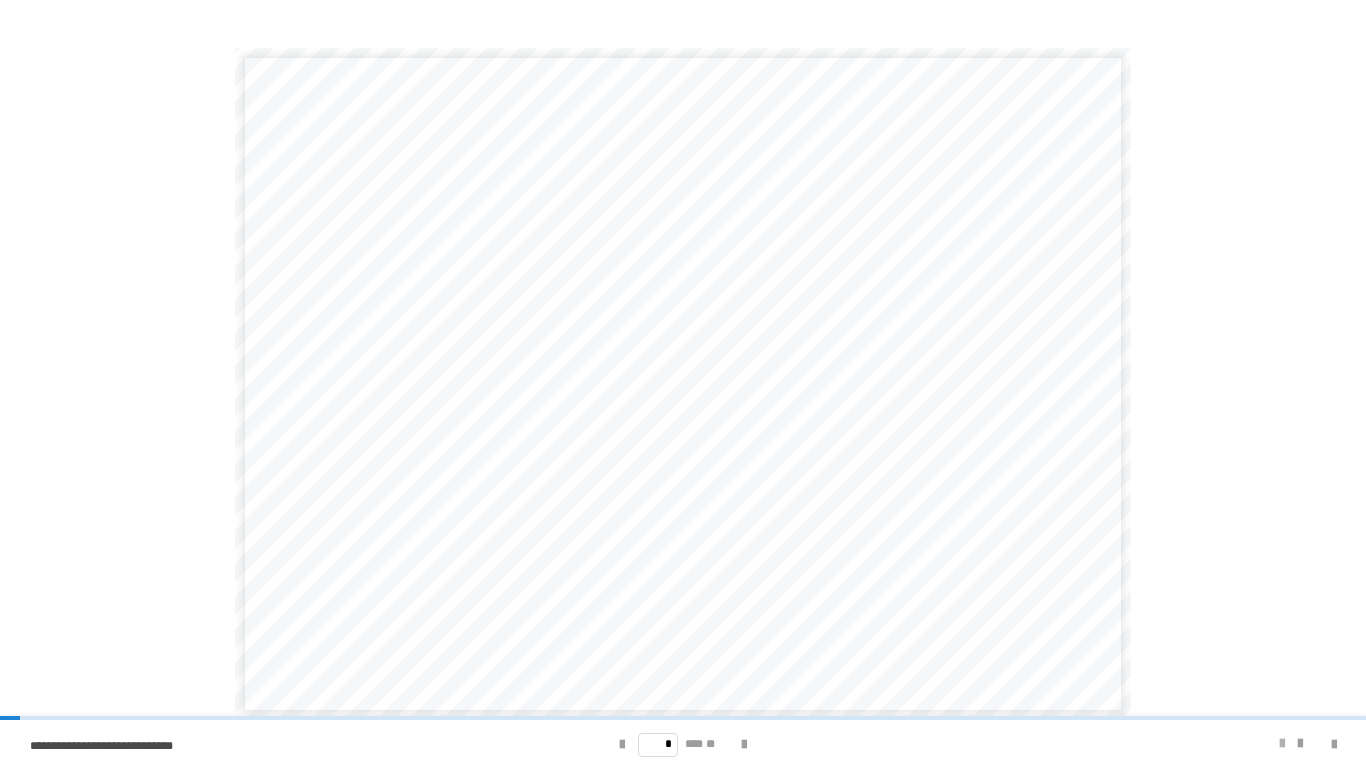 click at bounding box center [1282, 744] 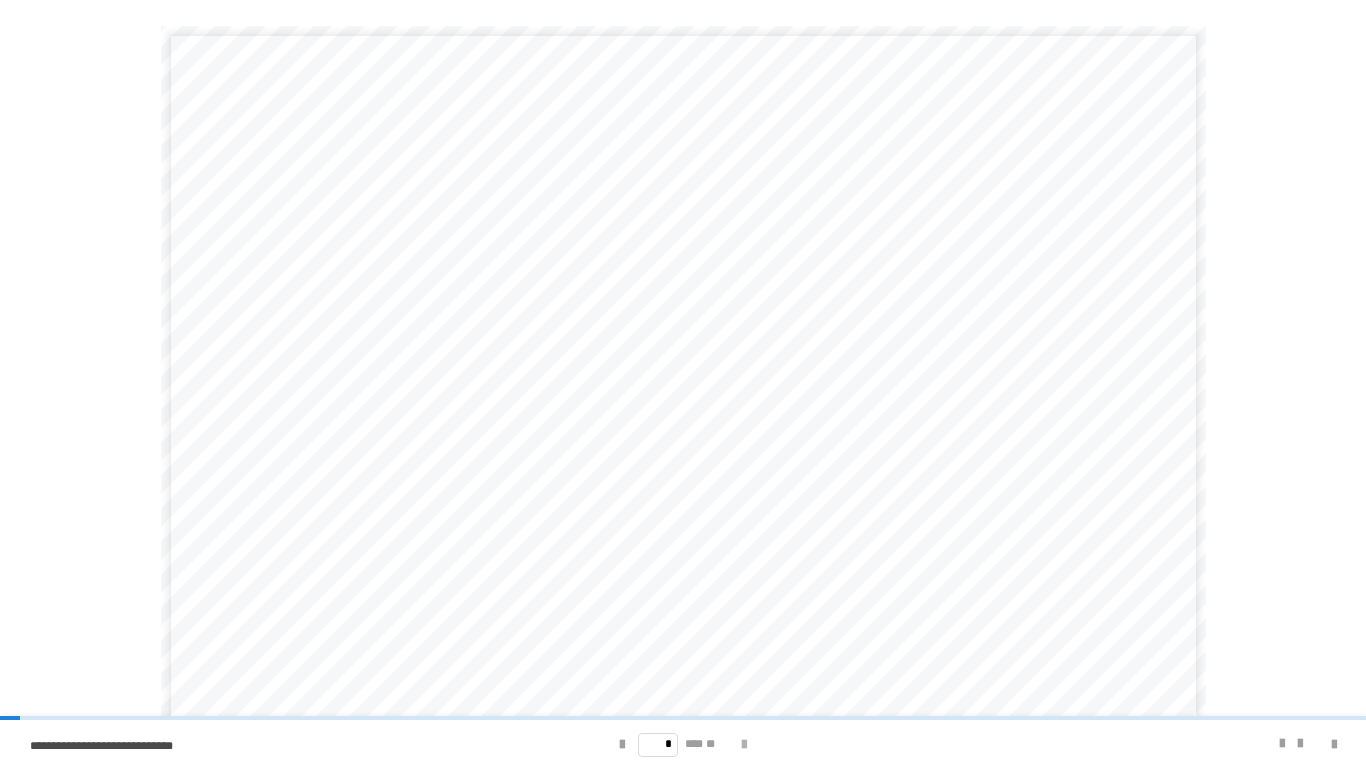 click at bounding box center [744, 745] 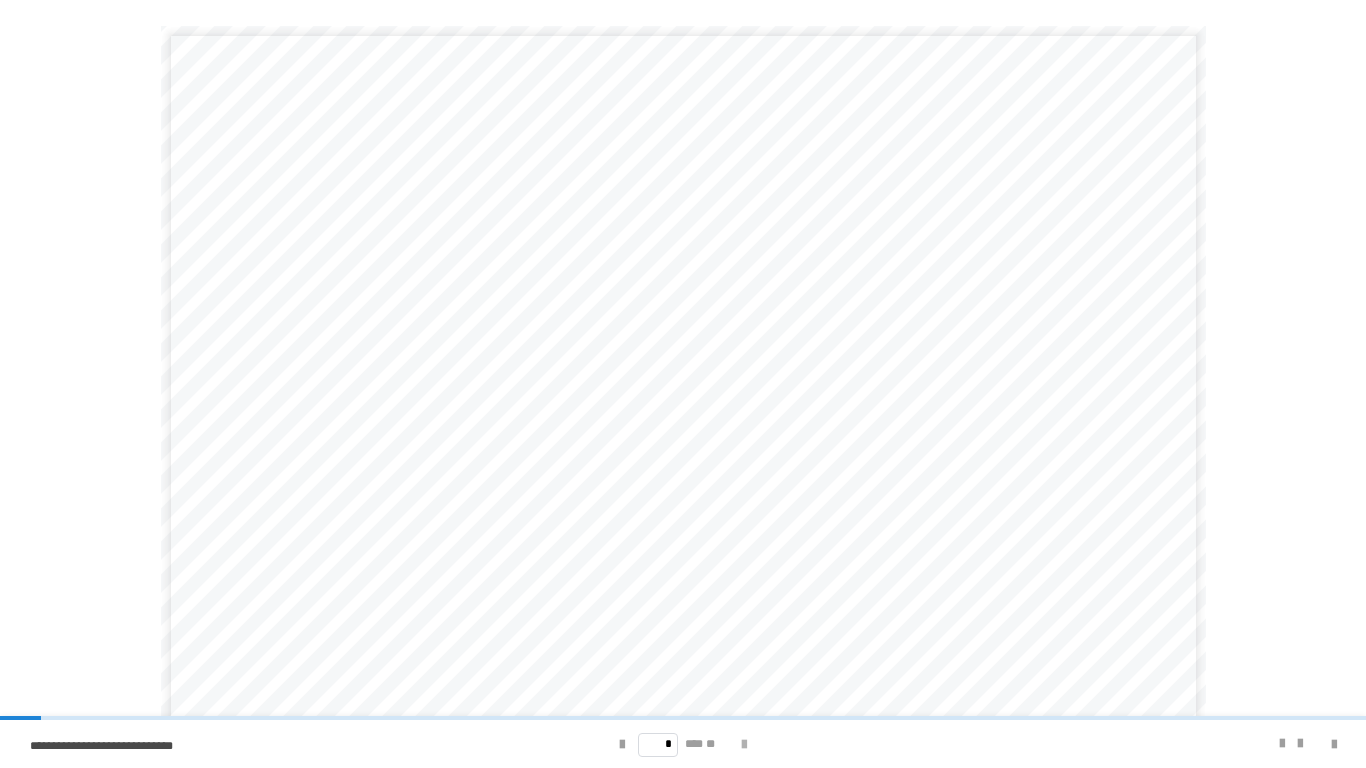 click at bounding box center [744, 745] 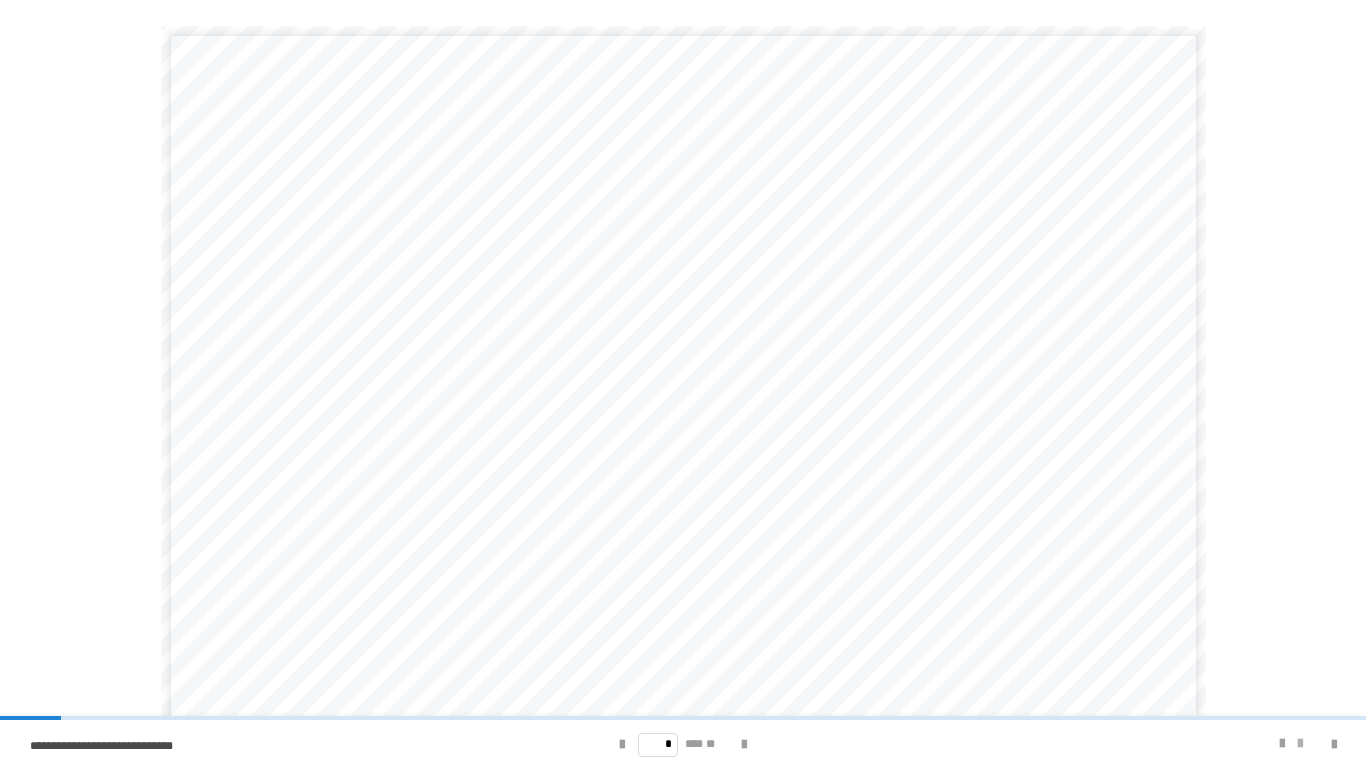 click at bounding box center [1300, 744] 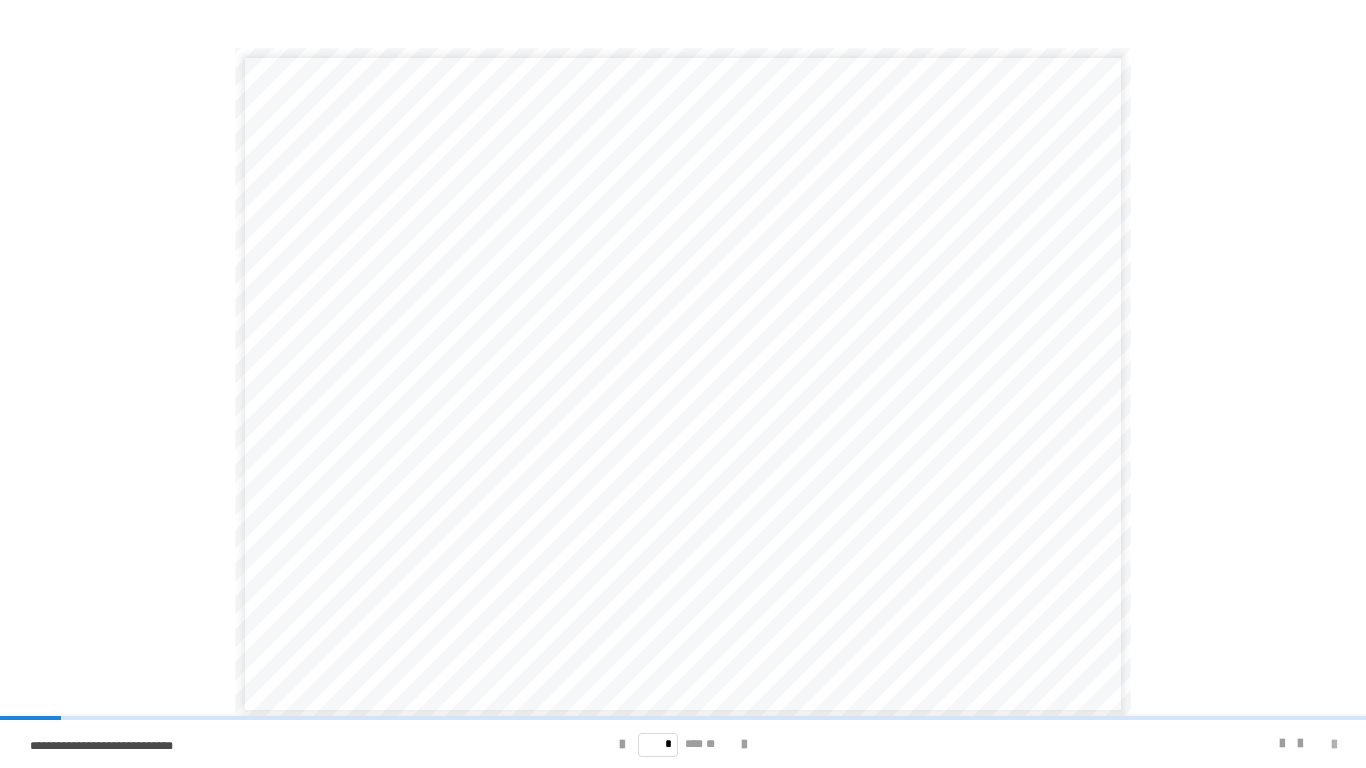 click at bounding box center [1334, 745] 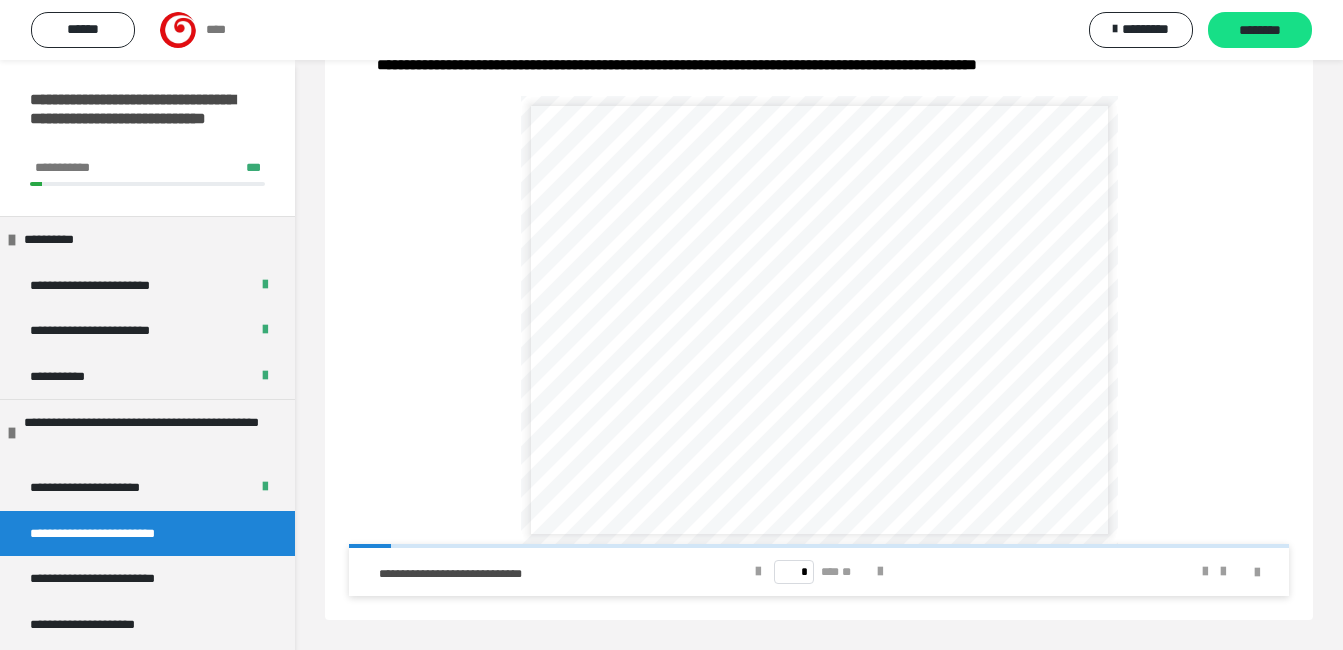 scroll, scrollTop: 405, scrollLeft: 0, axis: vertical 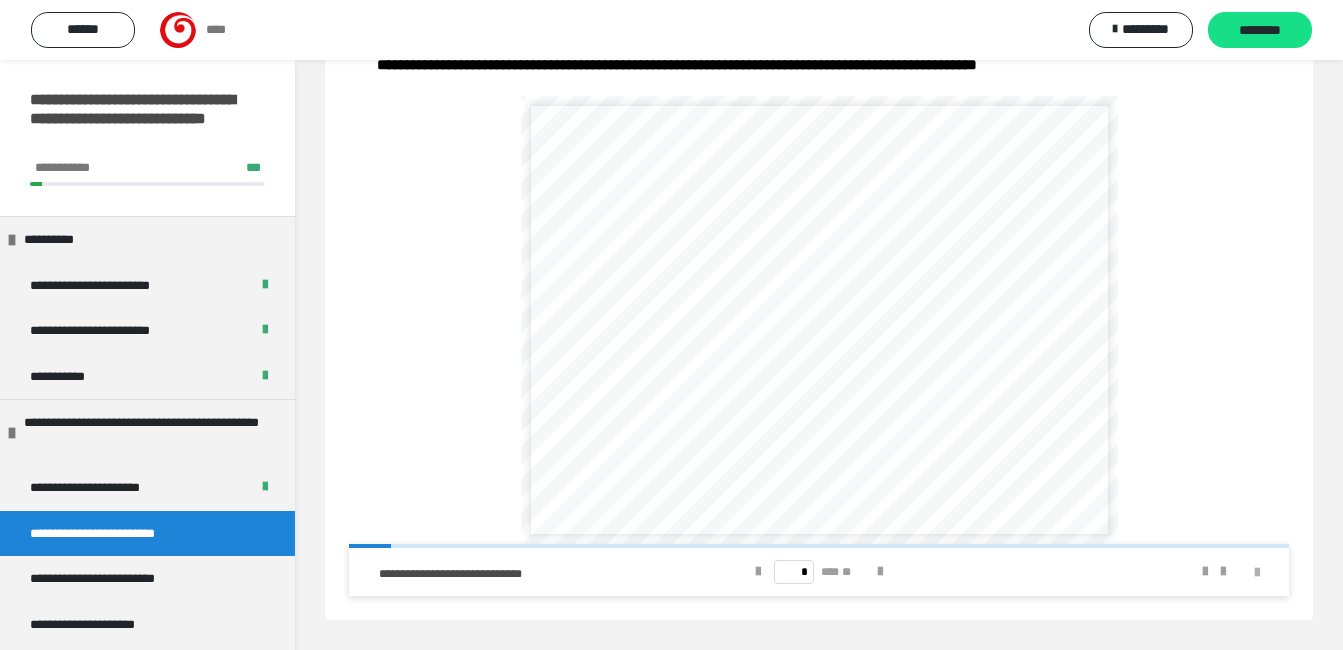 click at bounding box center [1257, 573] 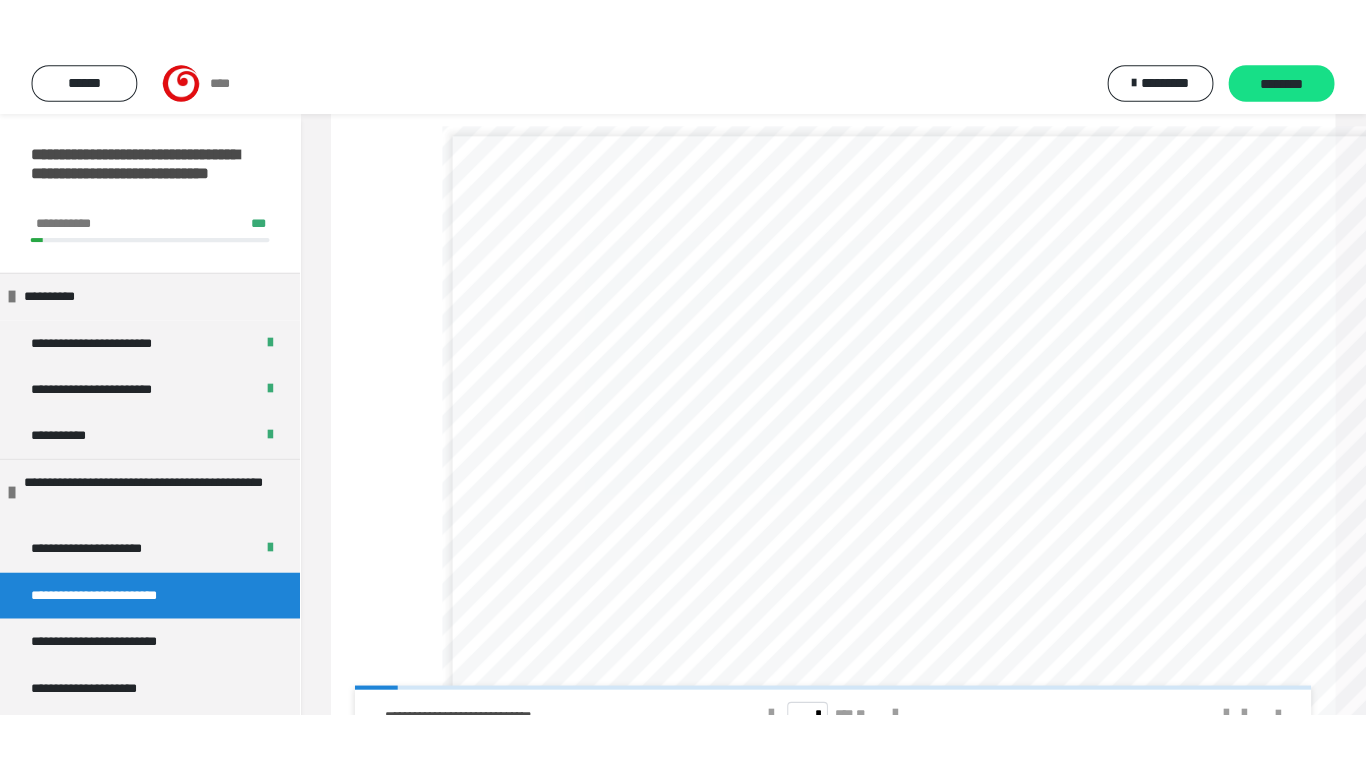 scroll, scrollTop: 288, scrollLeft: 0, axis: vertical 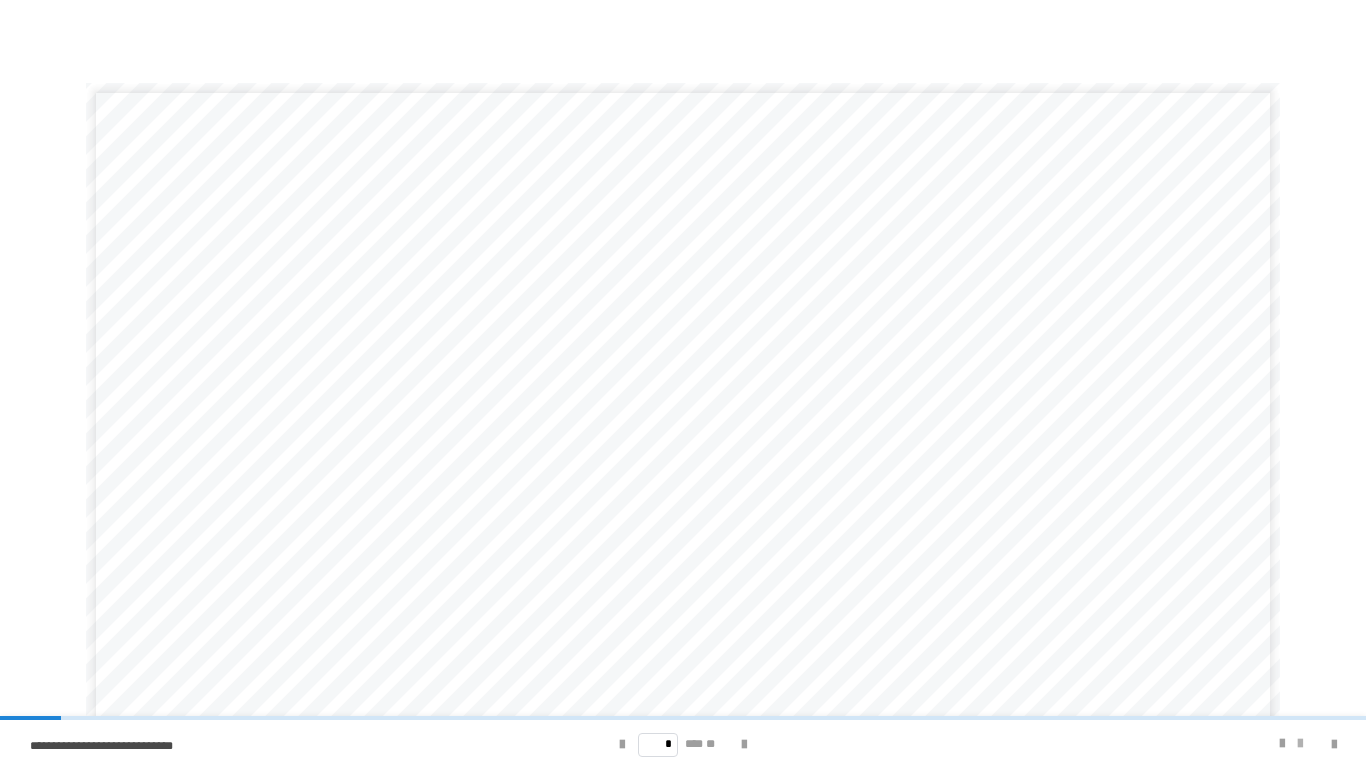 click at bounding box center (1300, 744) 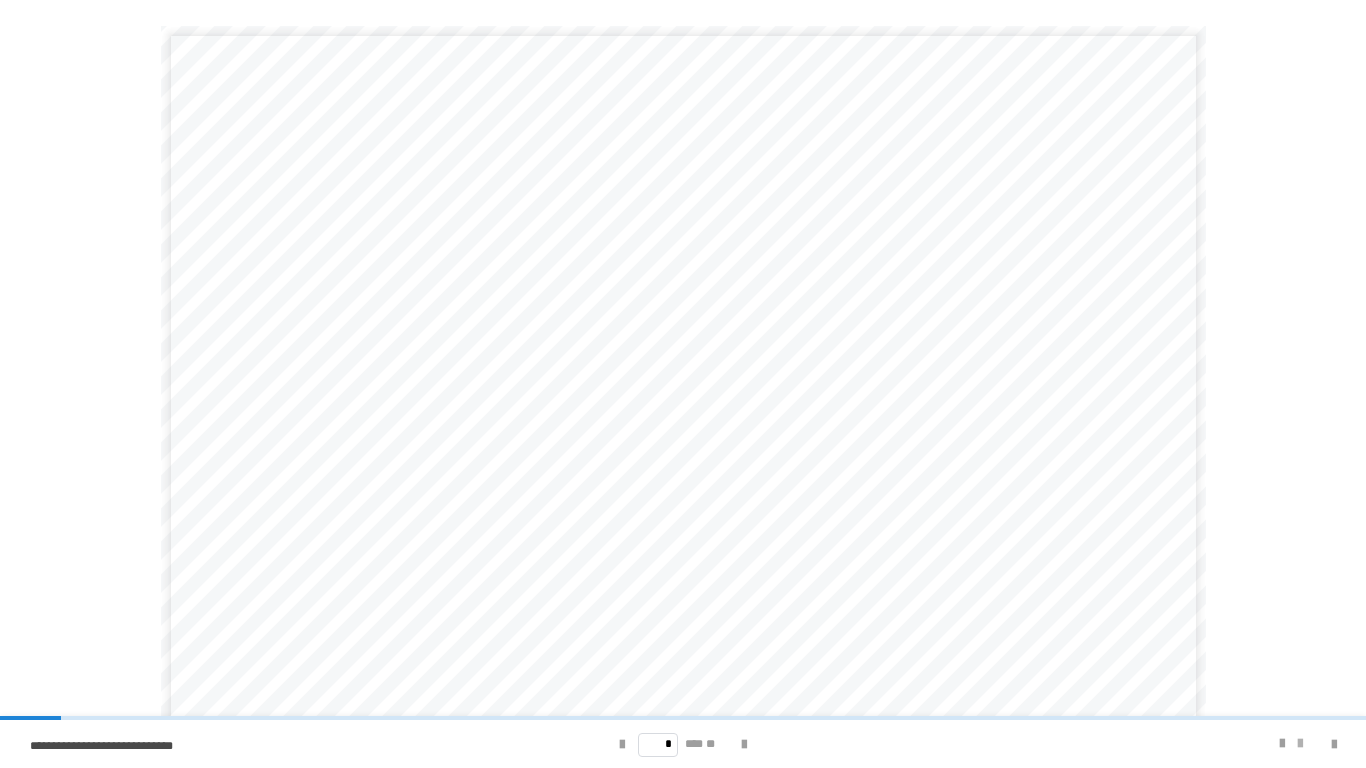 click at bounding box center (1300, 744) 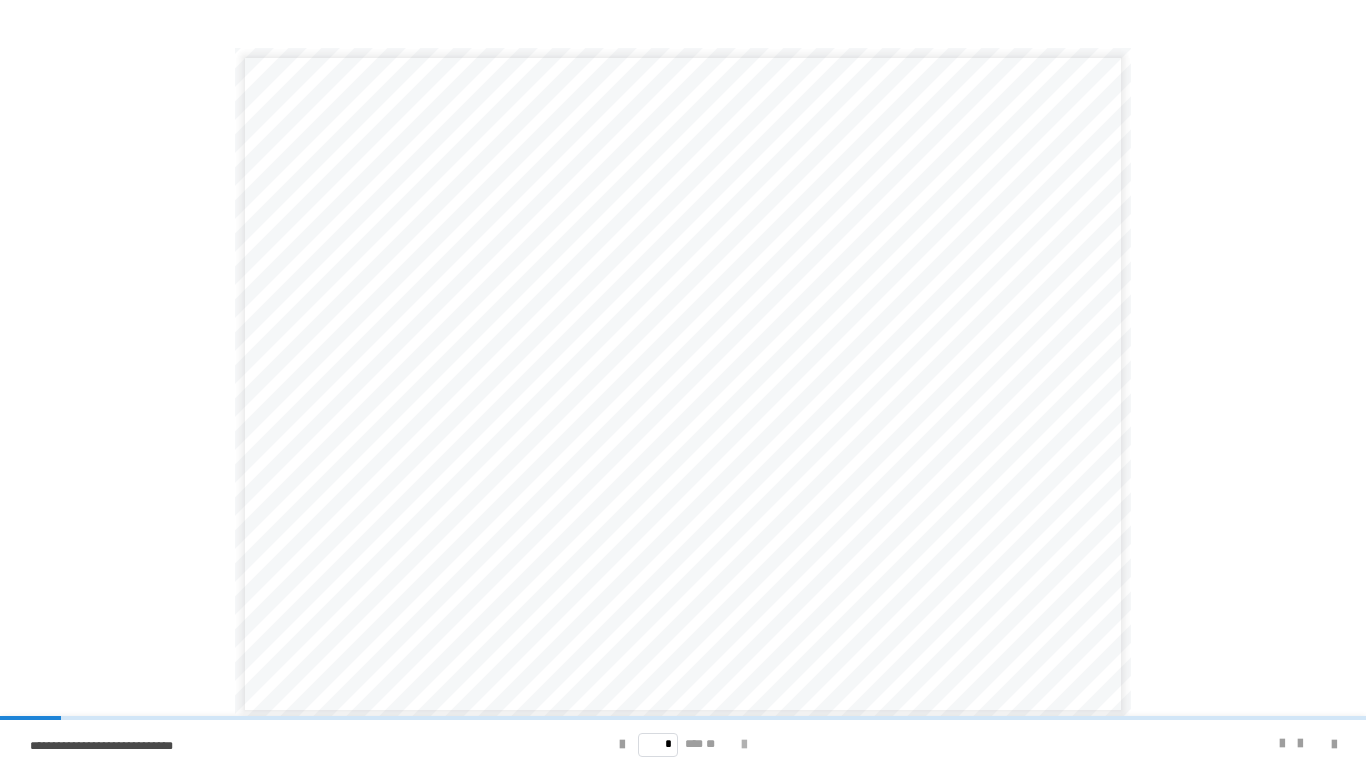 click at bounding box center [744, 745] 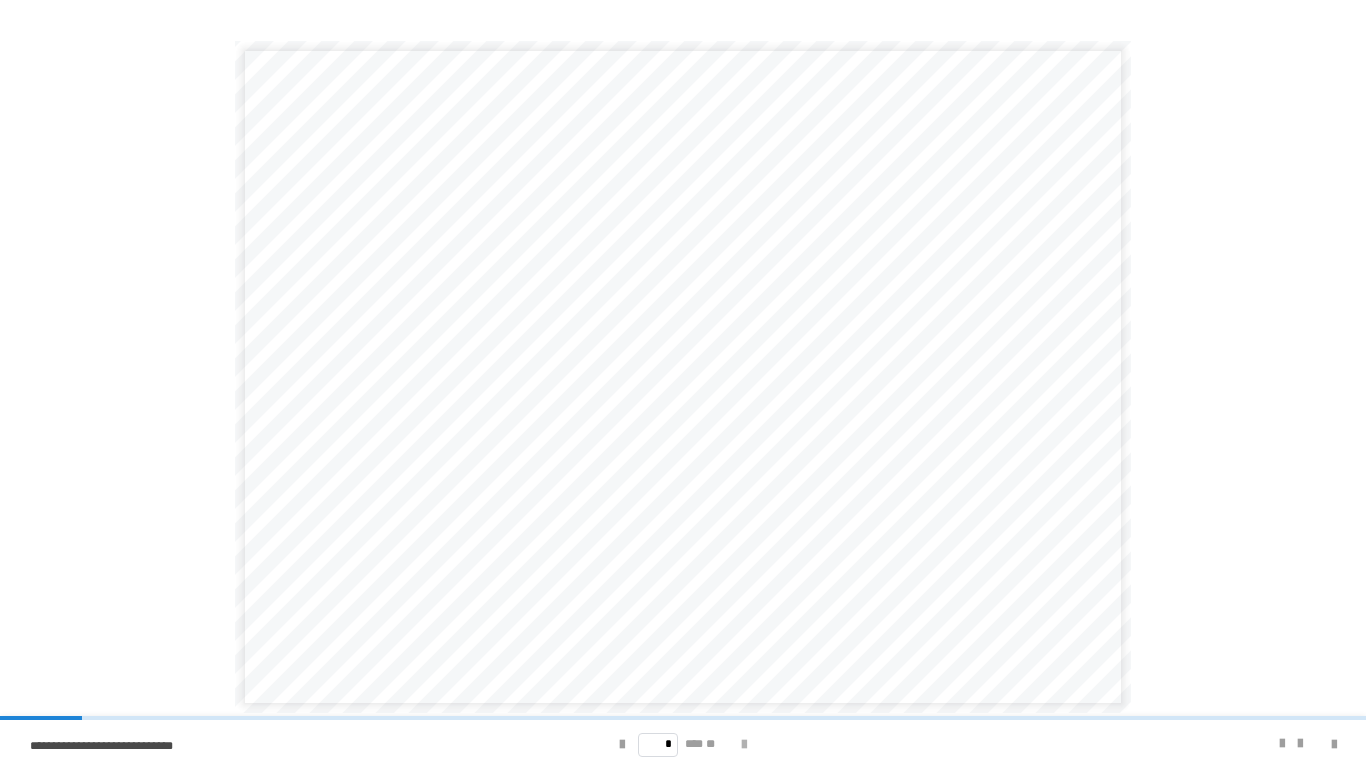 click at bounding box center [744, 745] 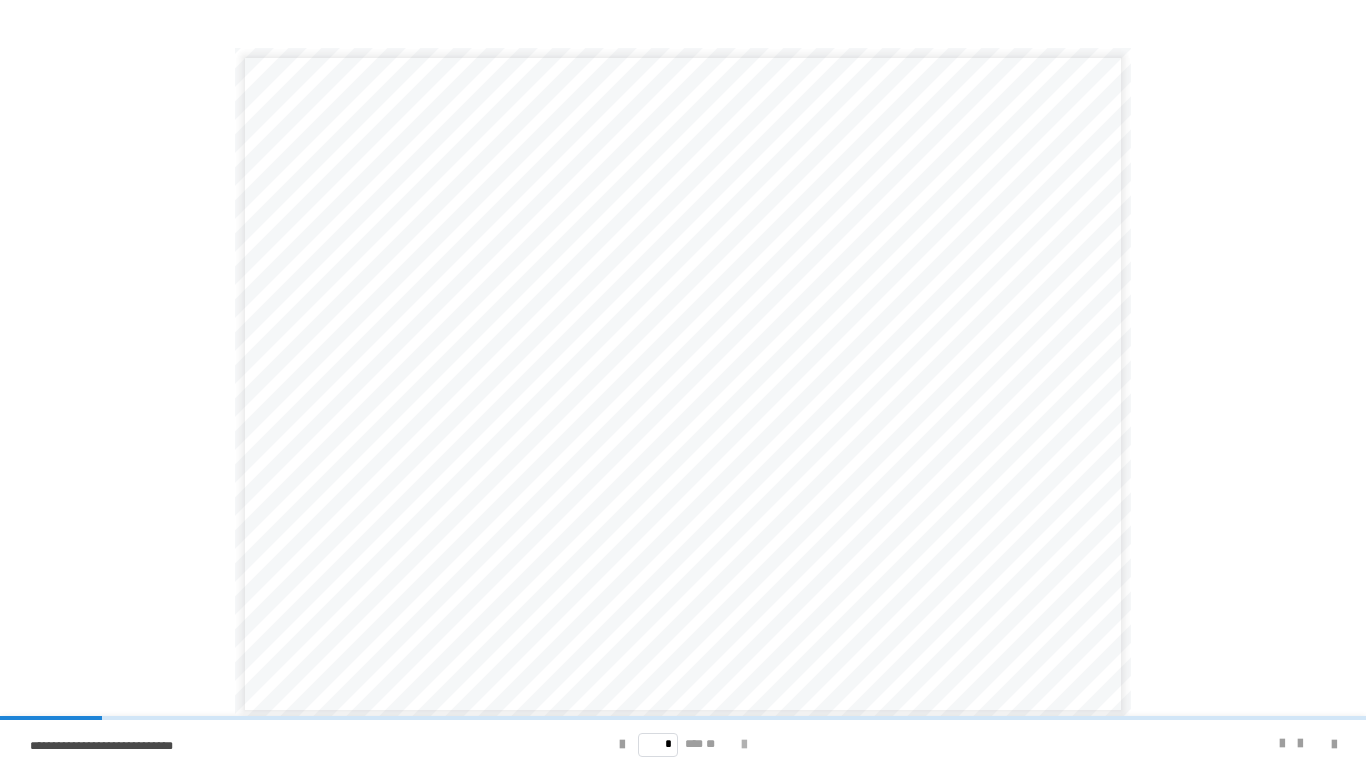 click at bounding box center [744, 745] 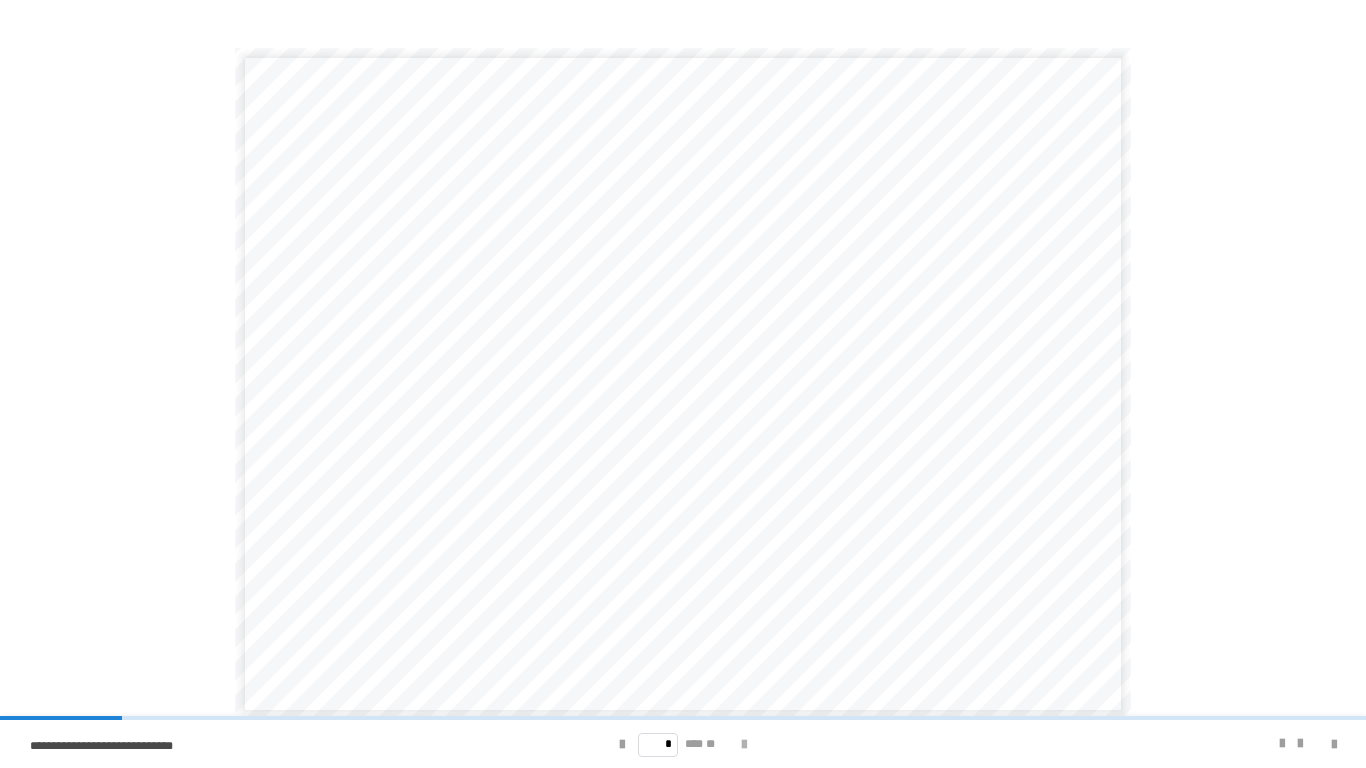 click at bounding box center (744, 745) 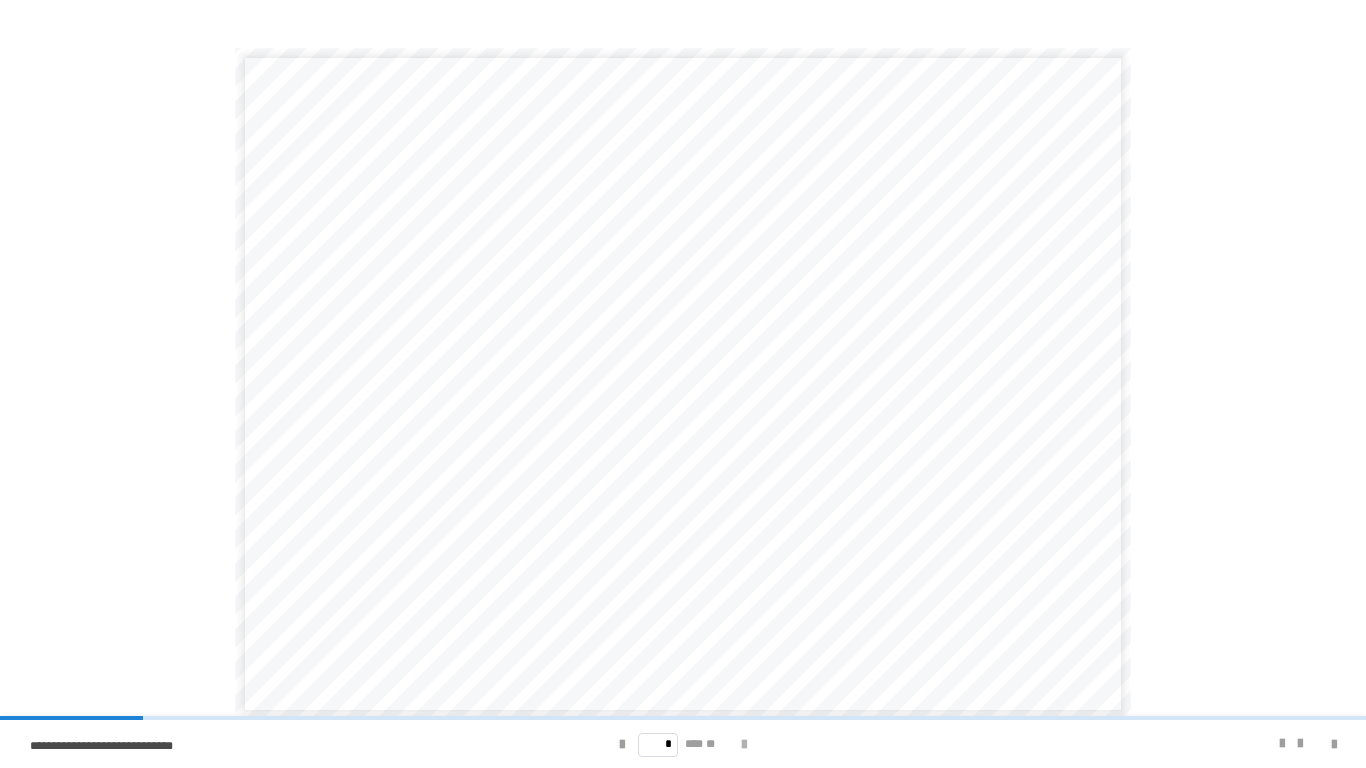 click at bounding box center [744, 745] 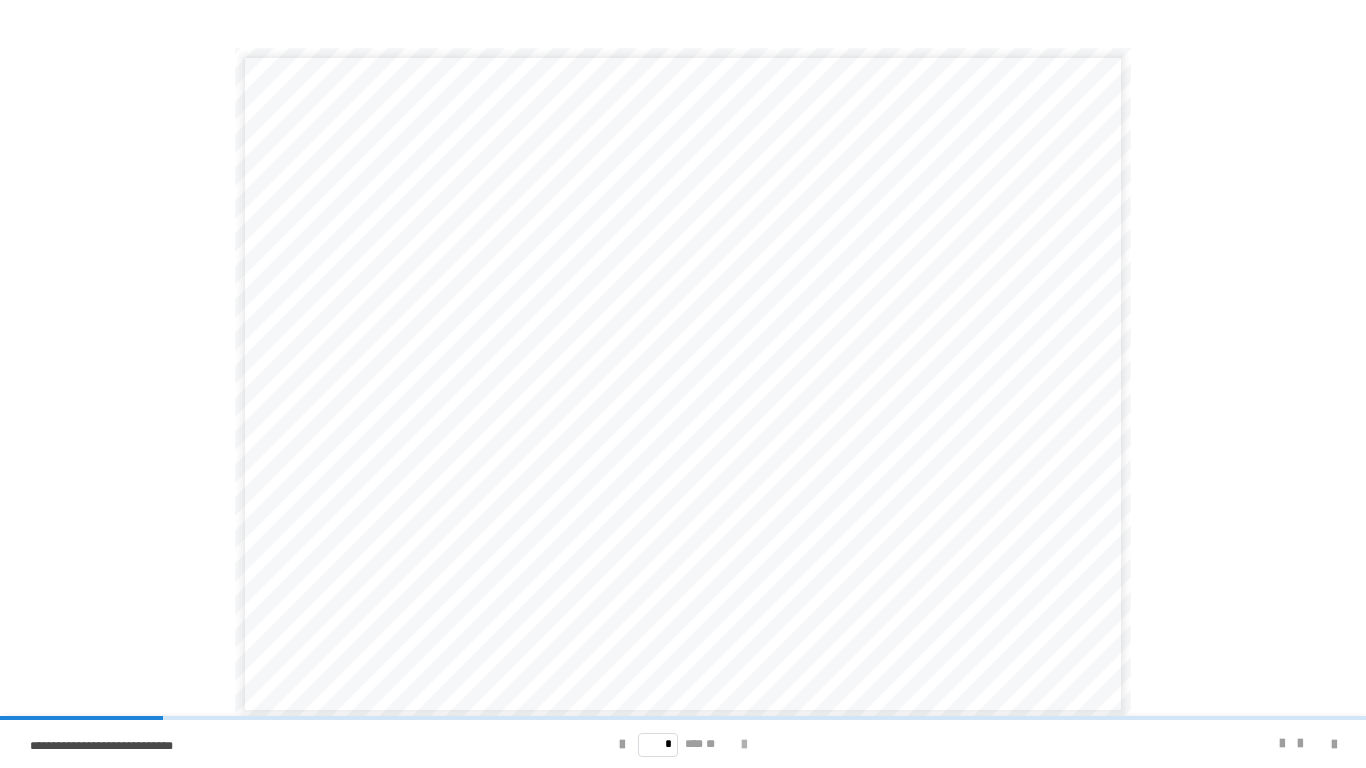 click at bounding box center (744, 745) 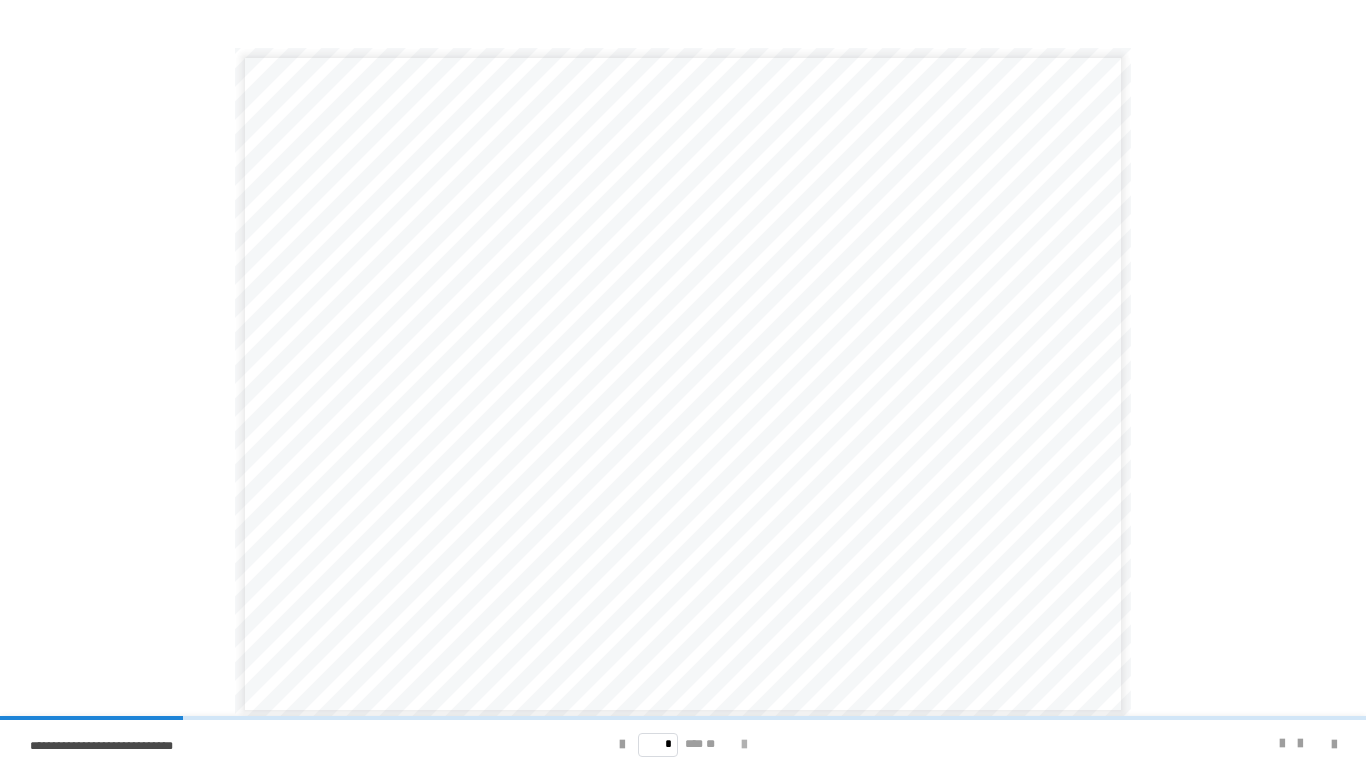 click at bounding box center (744, 745) 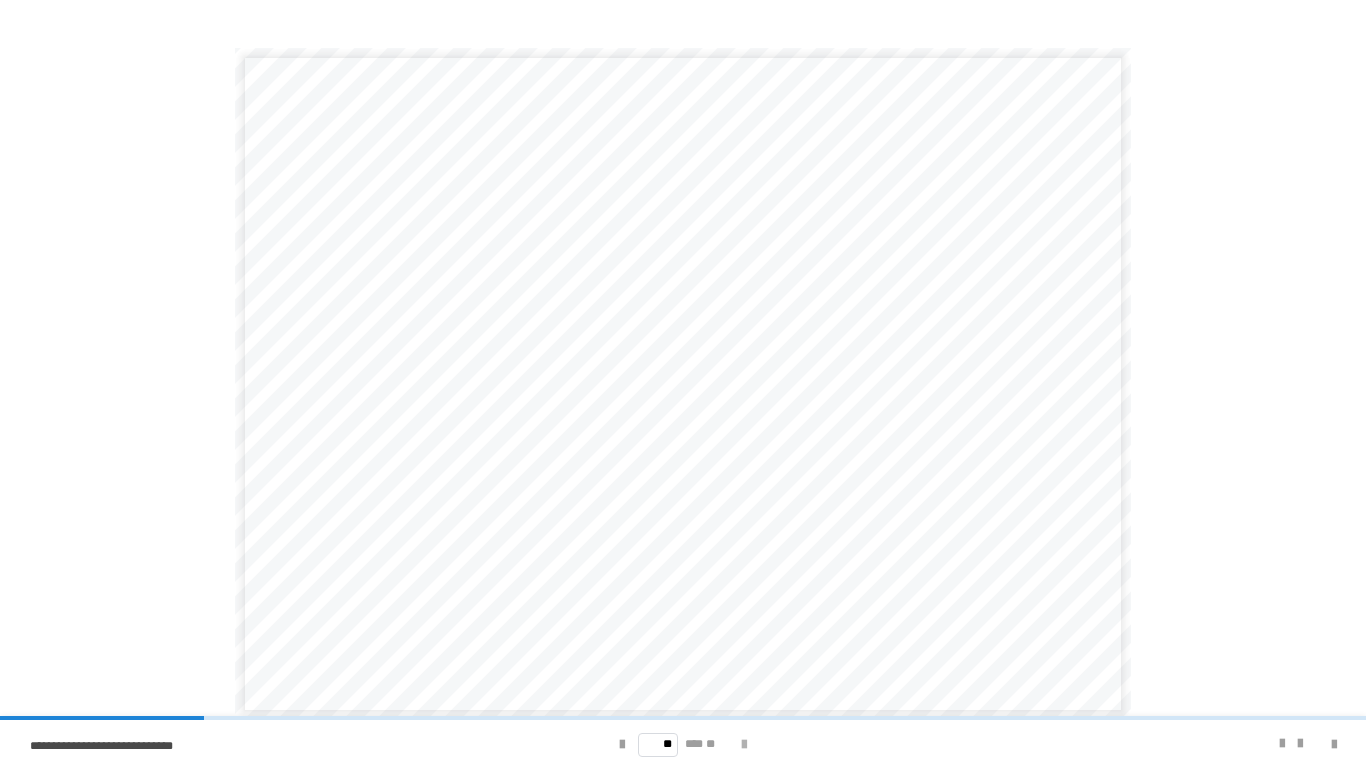 click at bounding box center [744, 745] 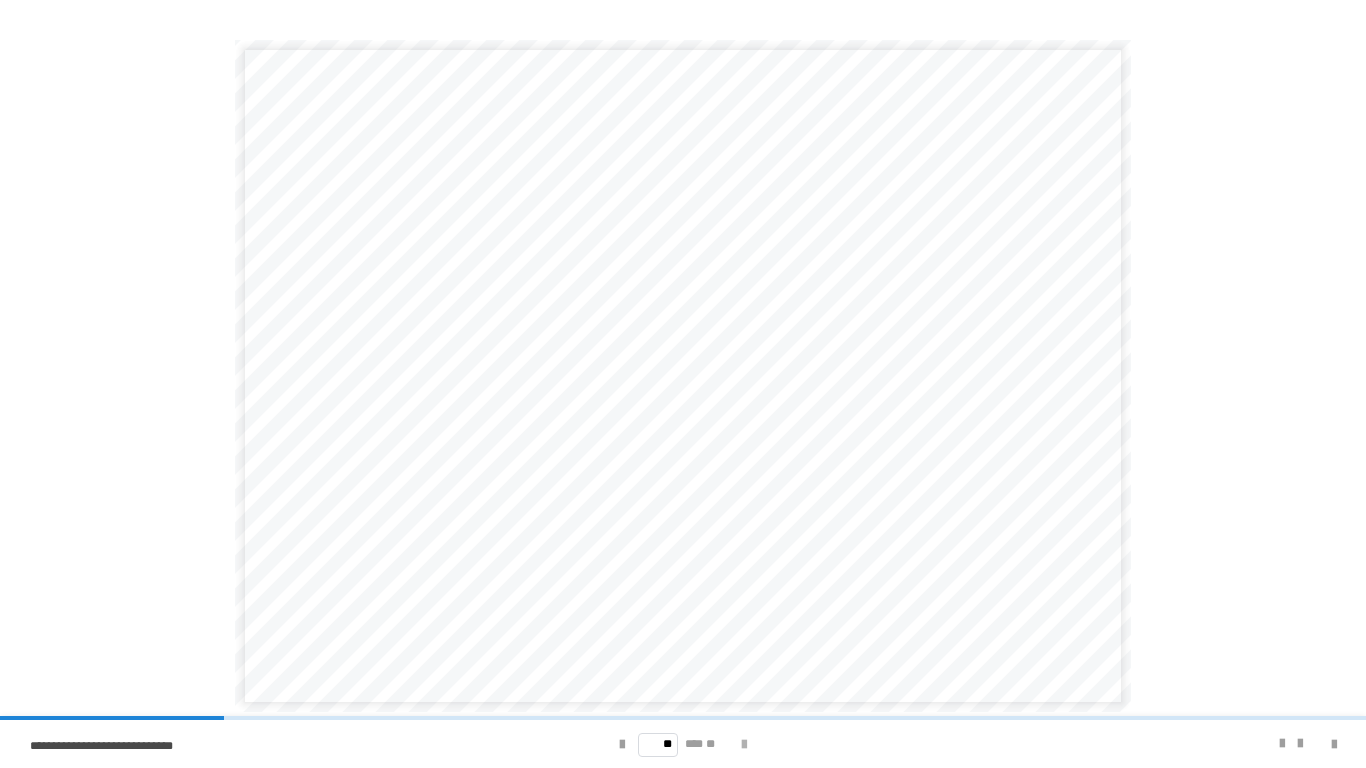 click at bounding box center (744, 745) 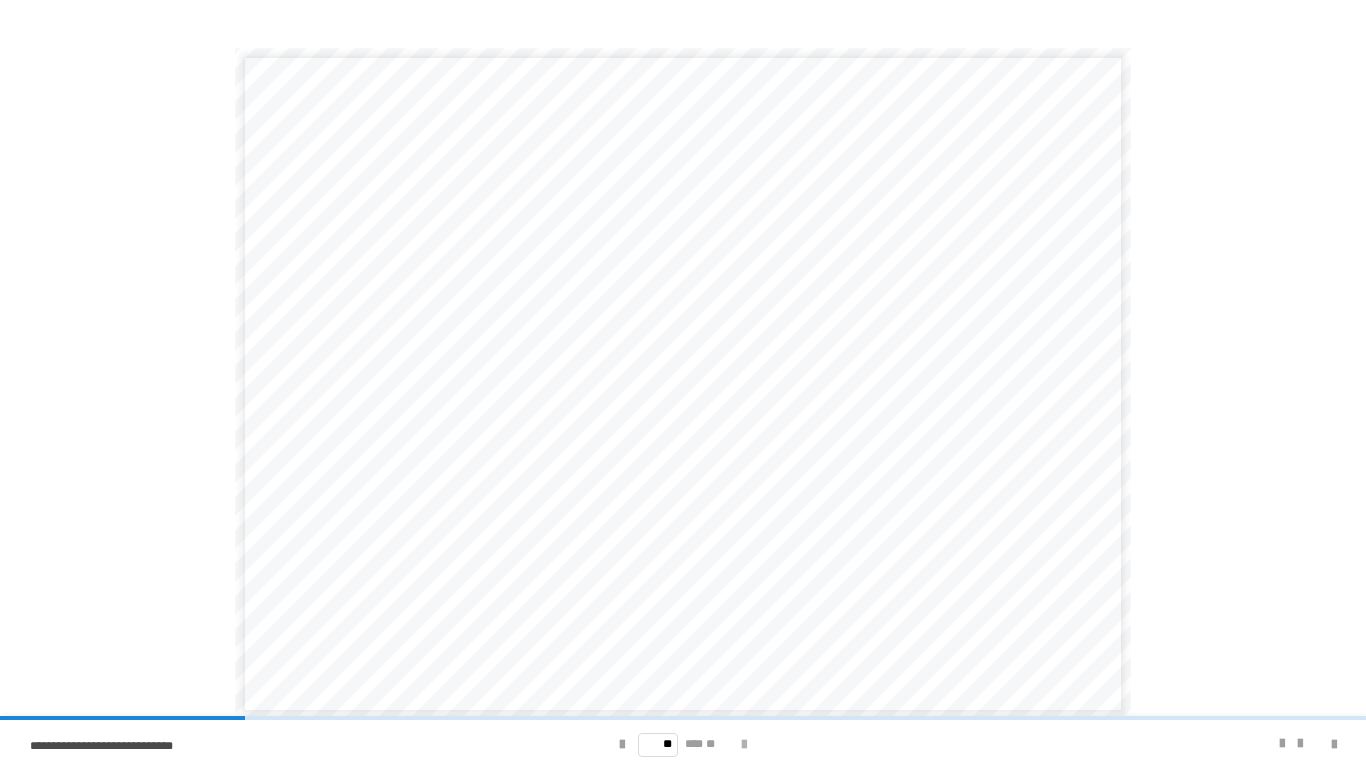 click at bounding box center [744, 745] 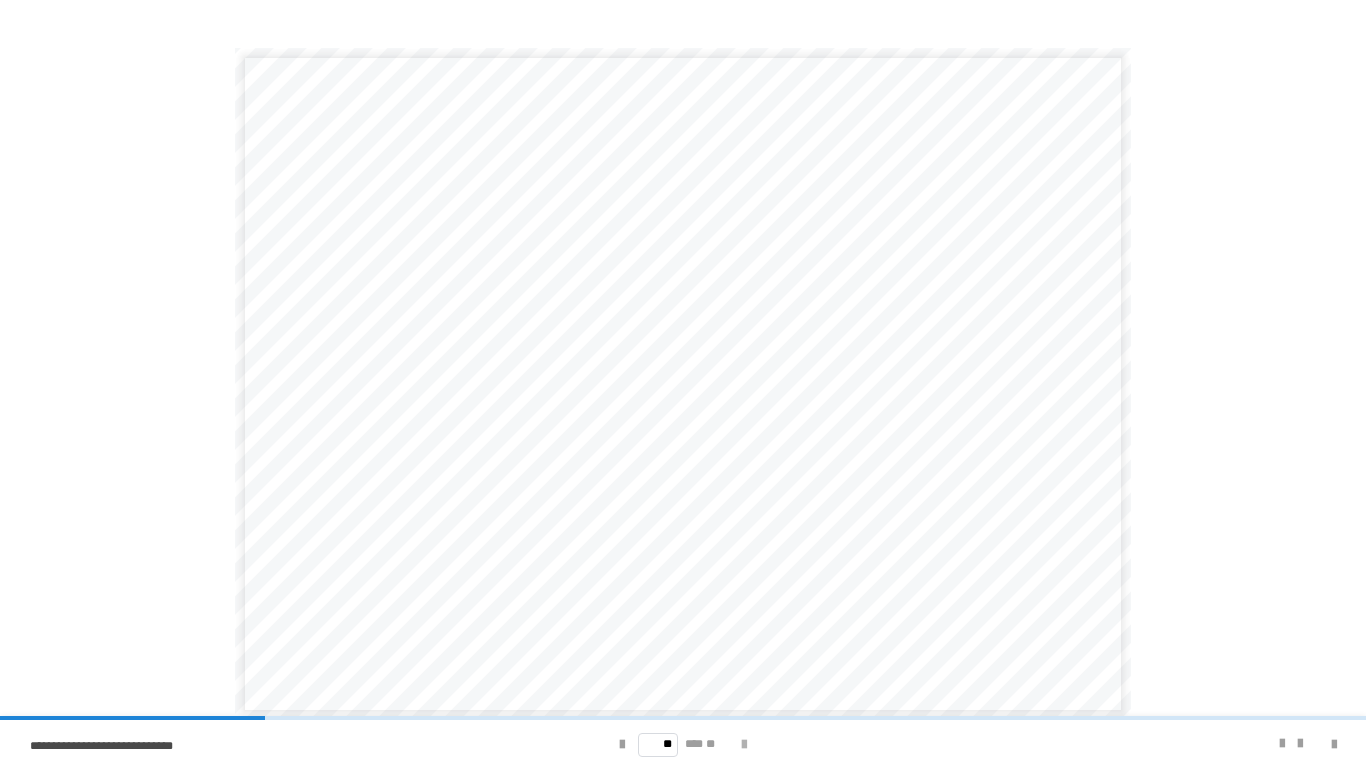 click at bounding box center [744, 745] 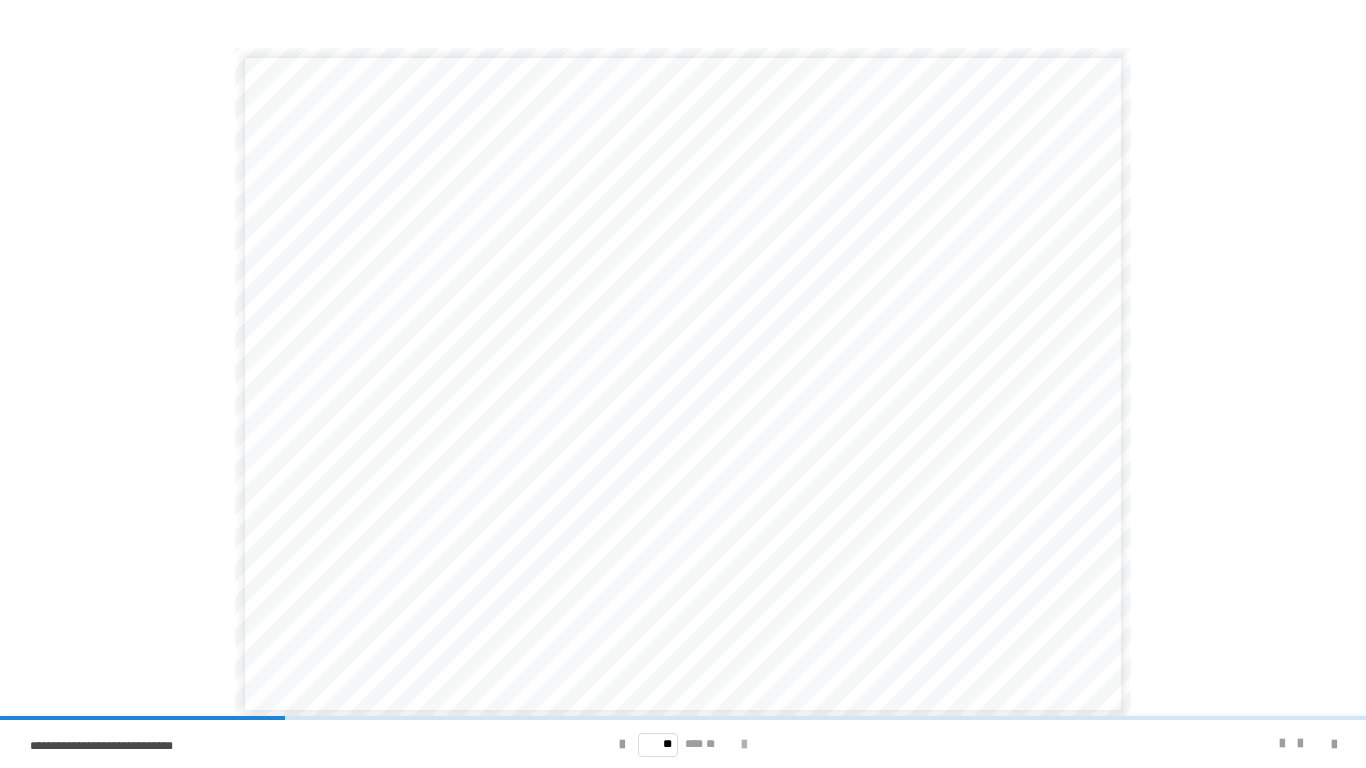 click at bounding box center [744, 745] 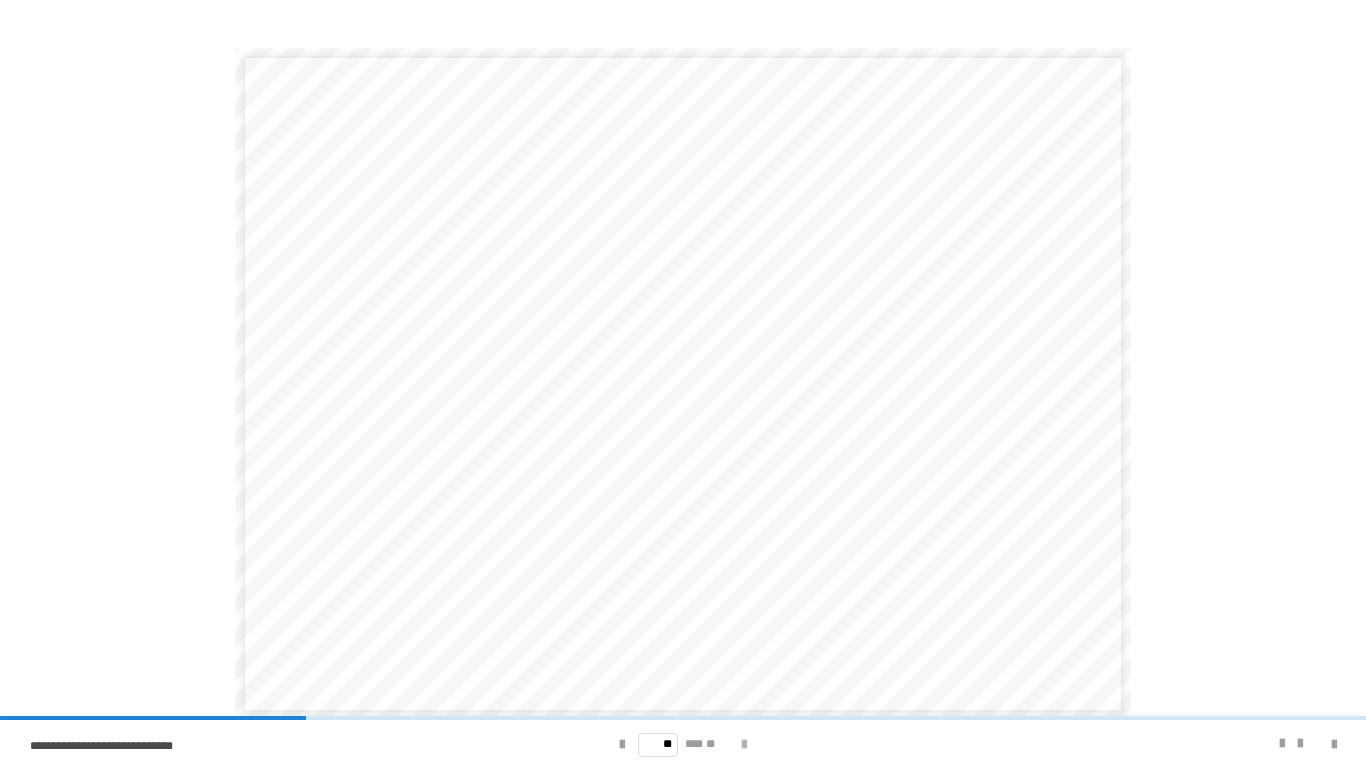 click at bounding box center (744, 745) 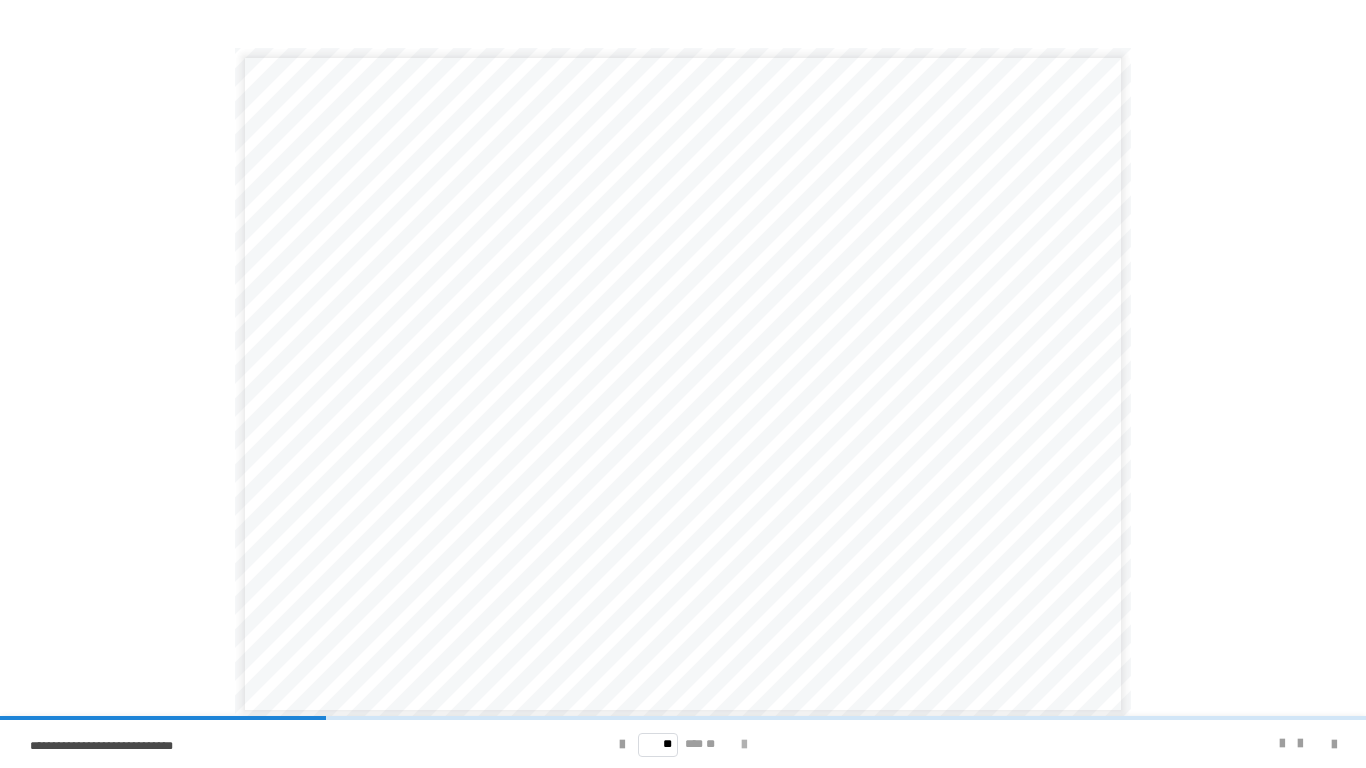 click at bounding box center (744, 745) 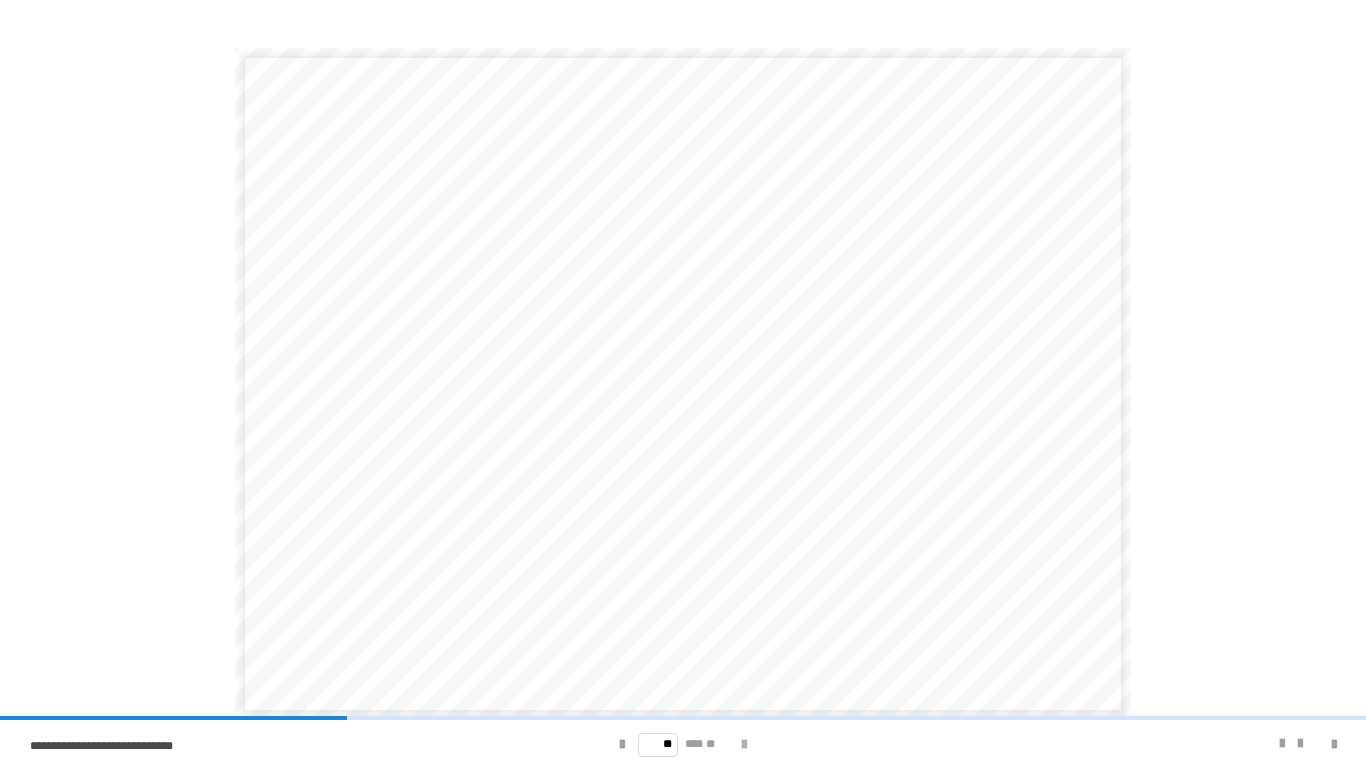 click at bounding box center (744, 745) 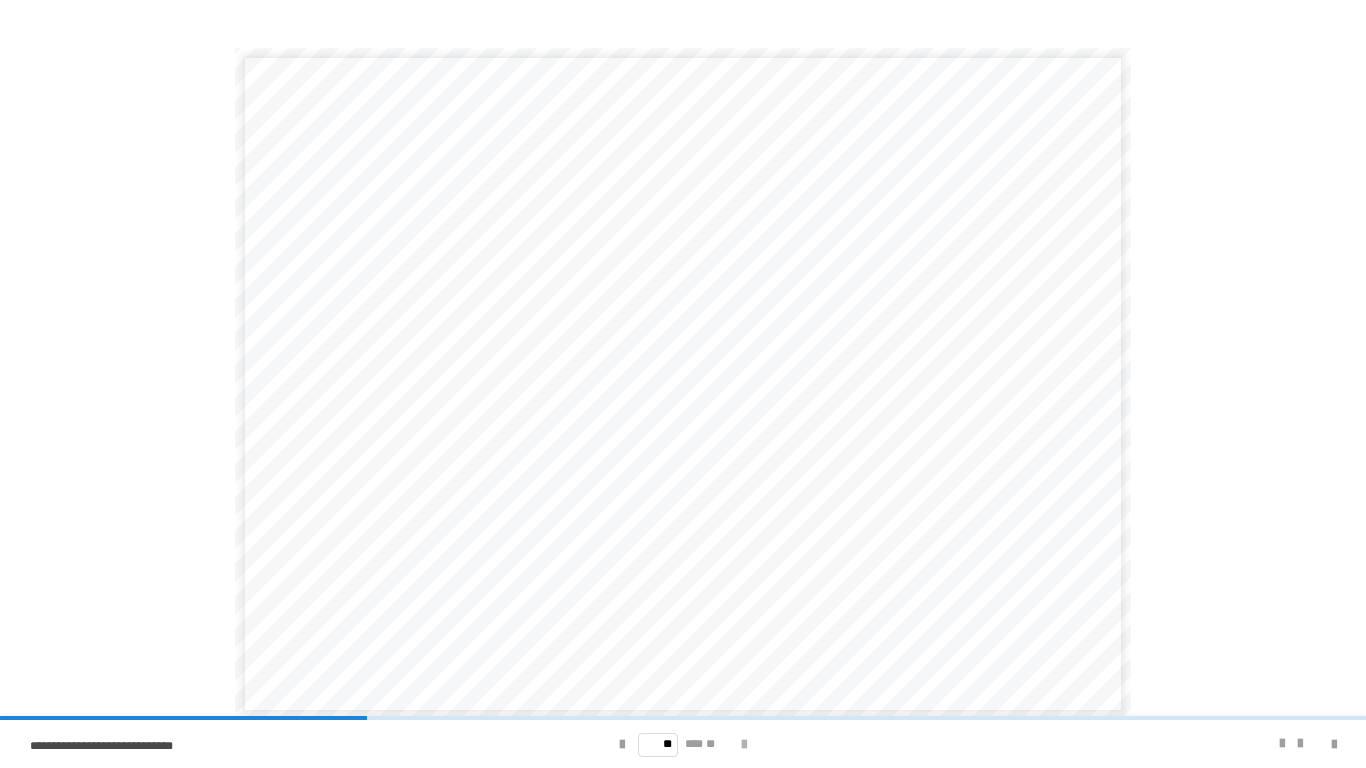click at bounding box center [744, 745] 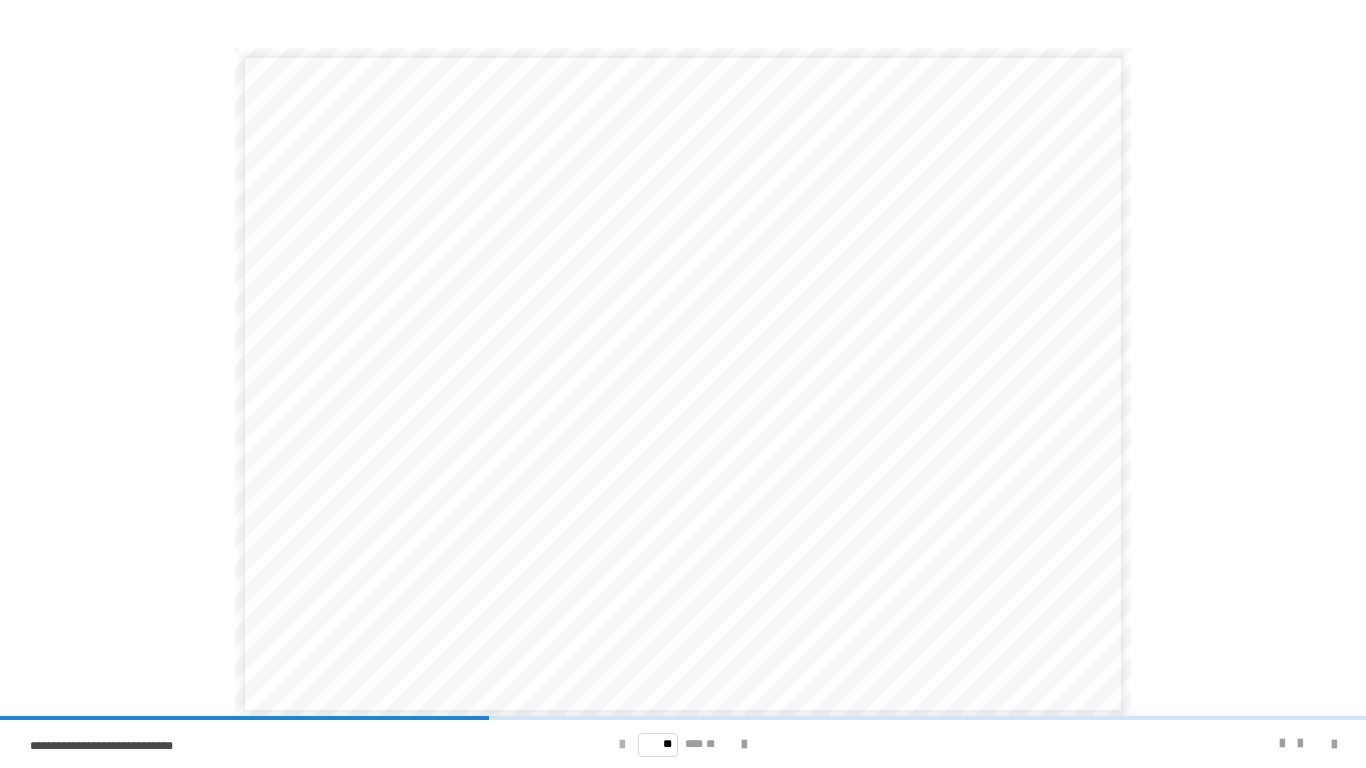 click at bounding box center (622, 745) 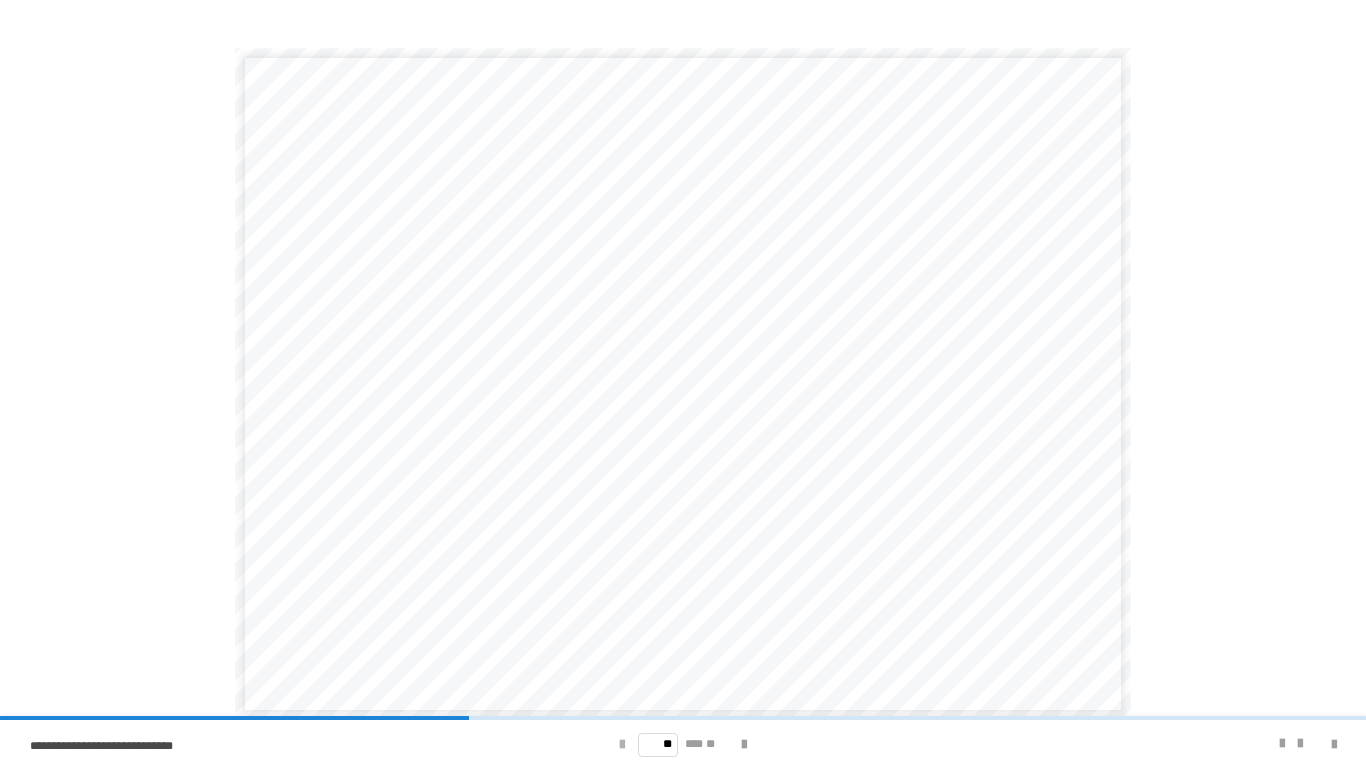 click at bounding box center (622, 745) 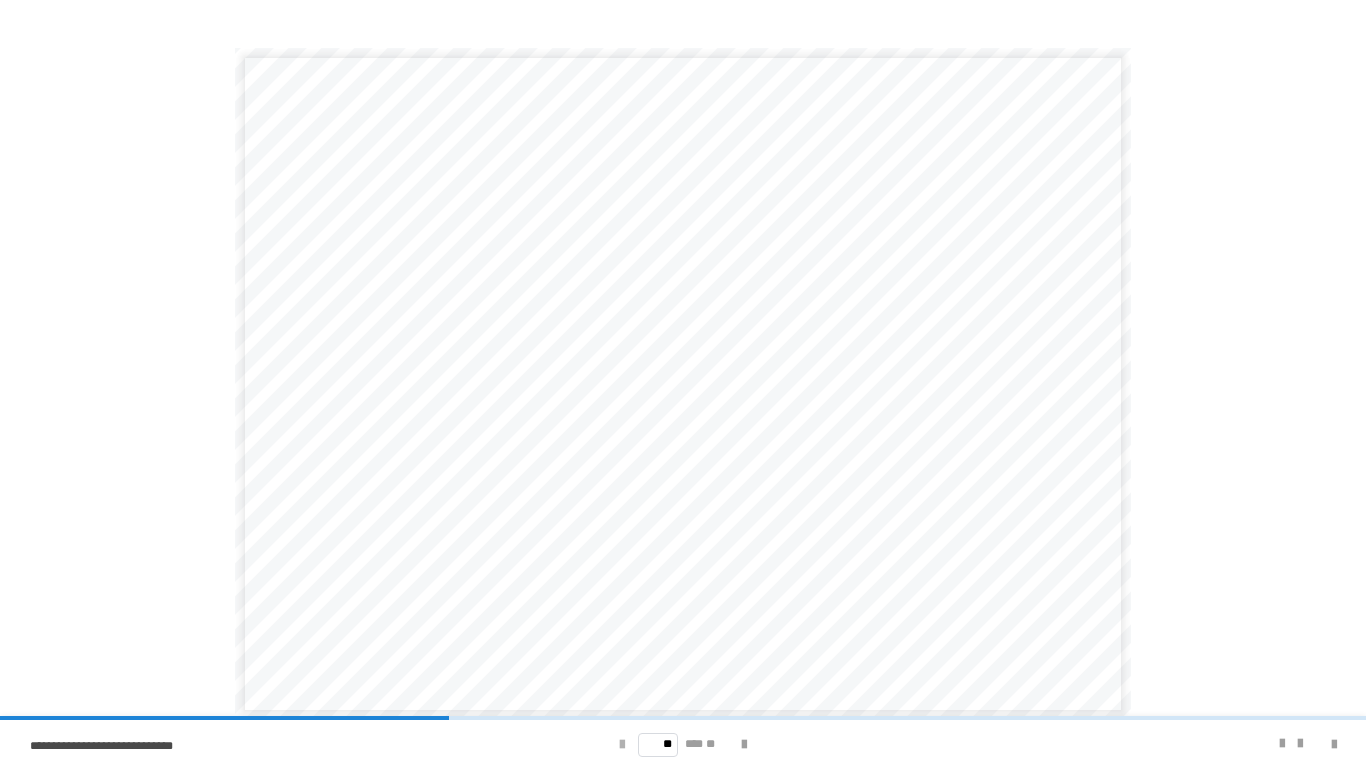 click at bounding box center (622, 745) 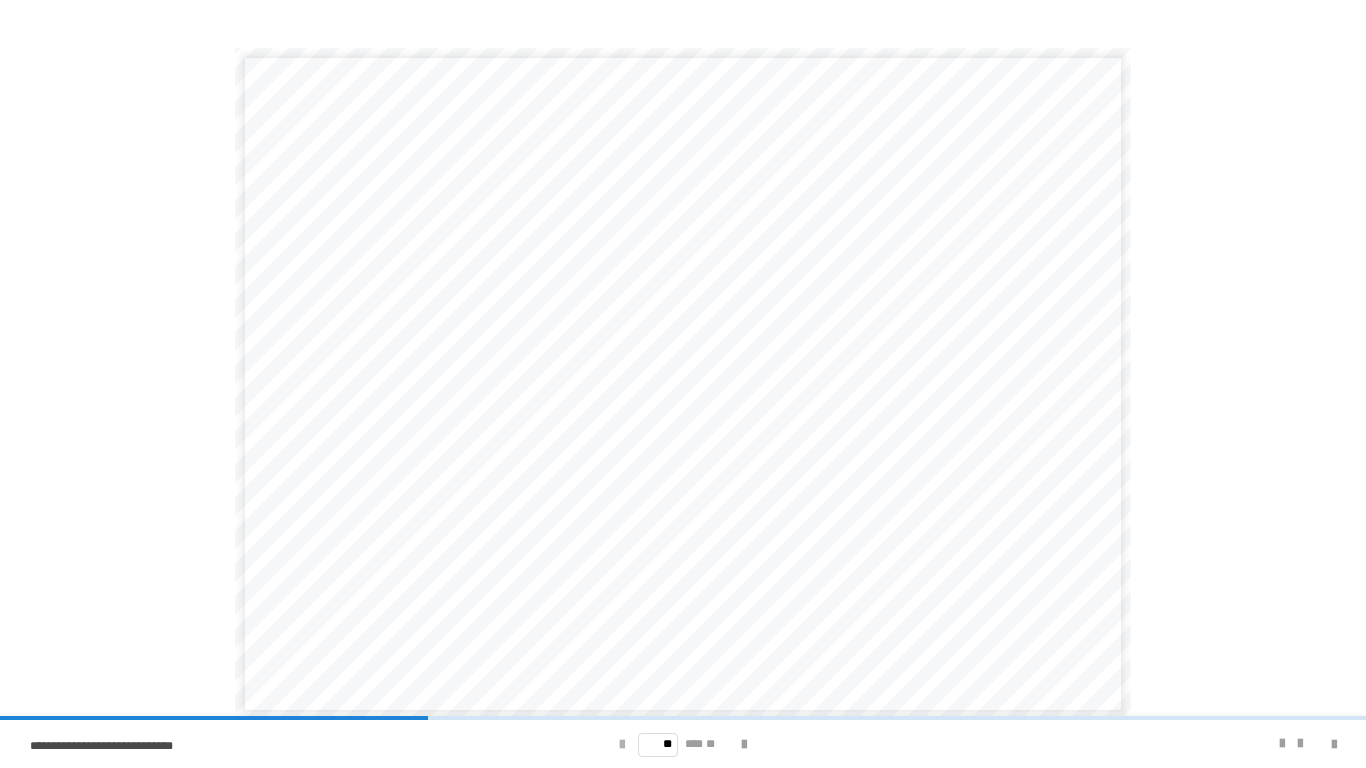 click at bounding box center [622, 745] 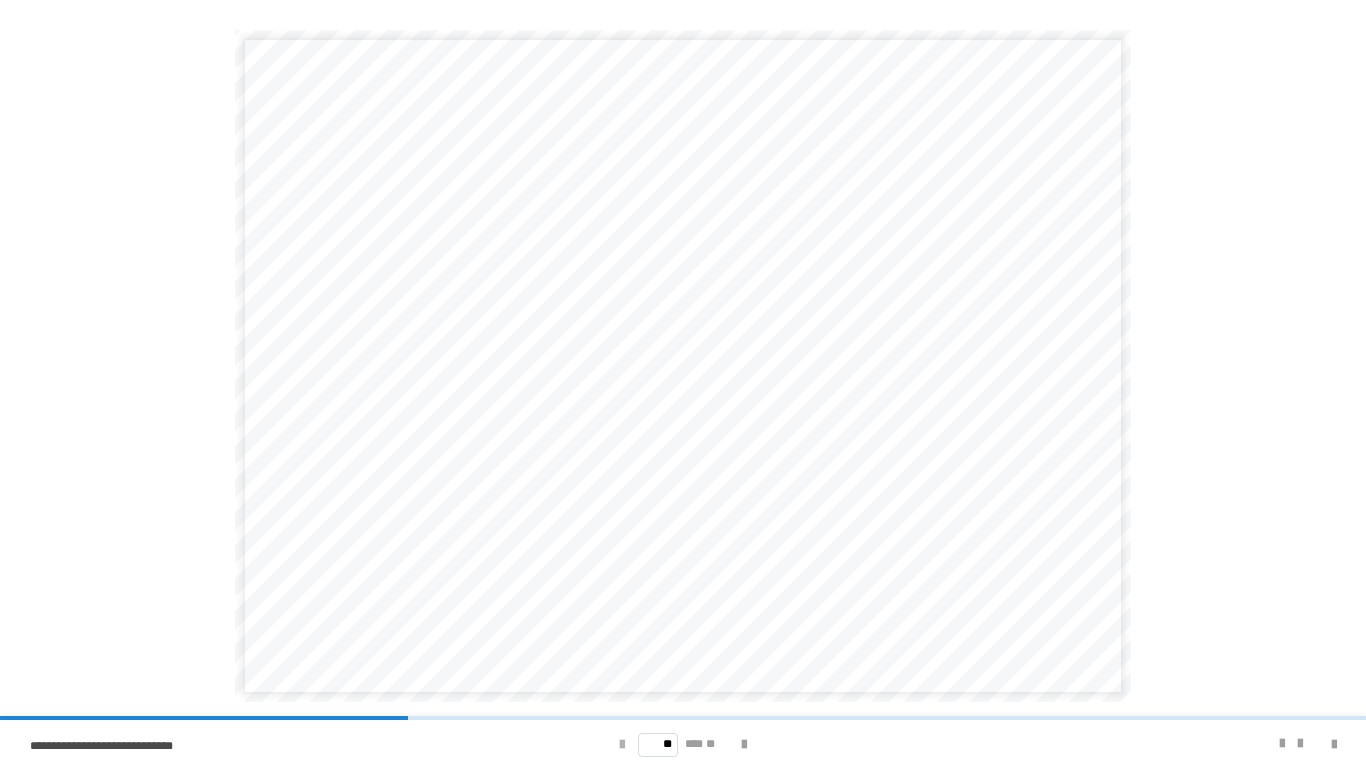 click at bounding box center (622, 745) 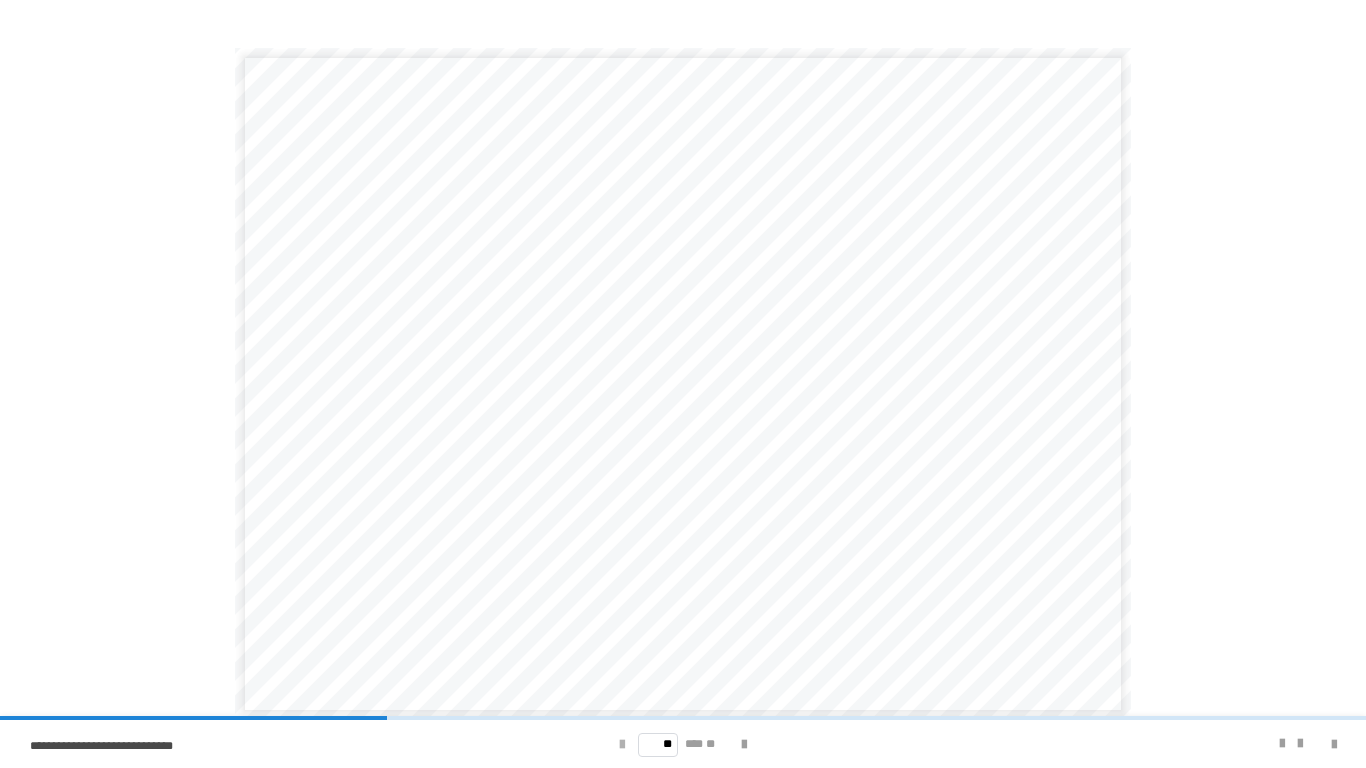 click at bounding box center [622, 745] 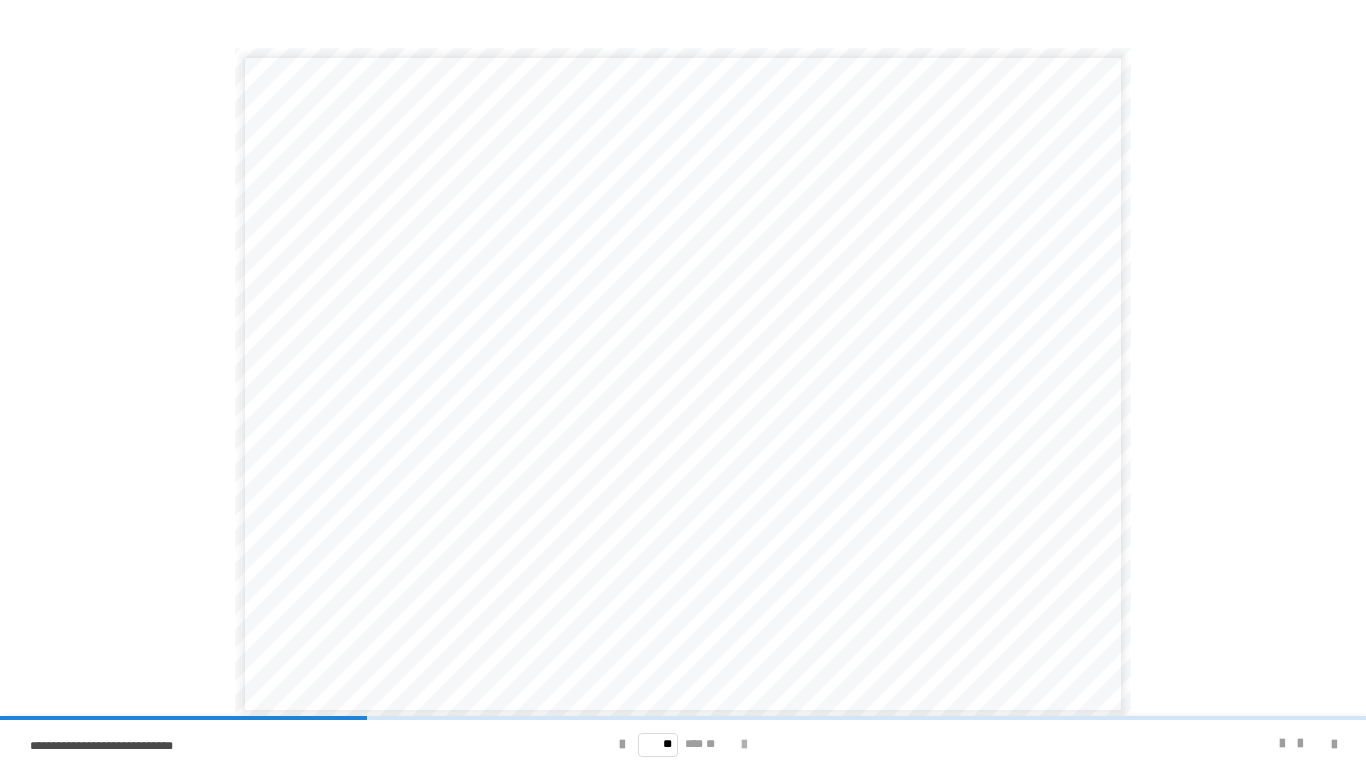 click at bounding box center [744, 745] 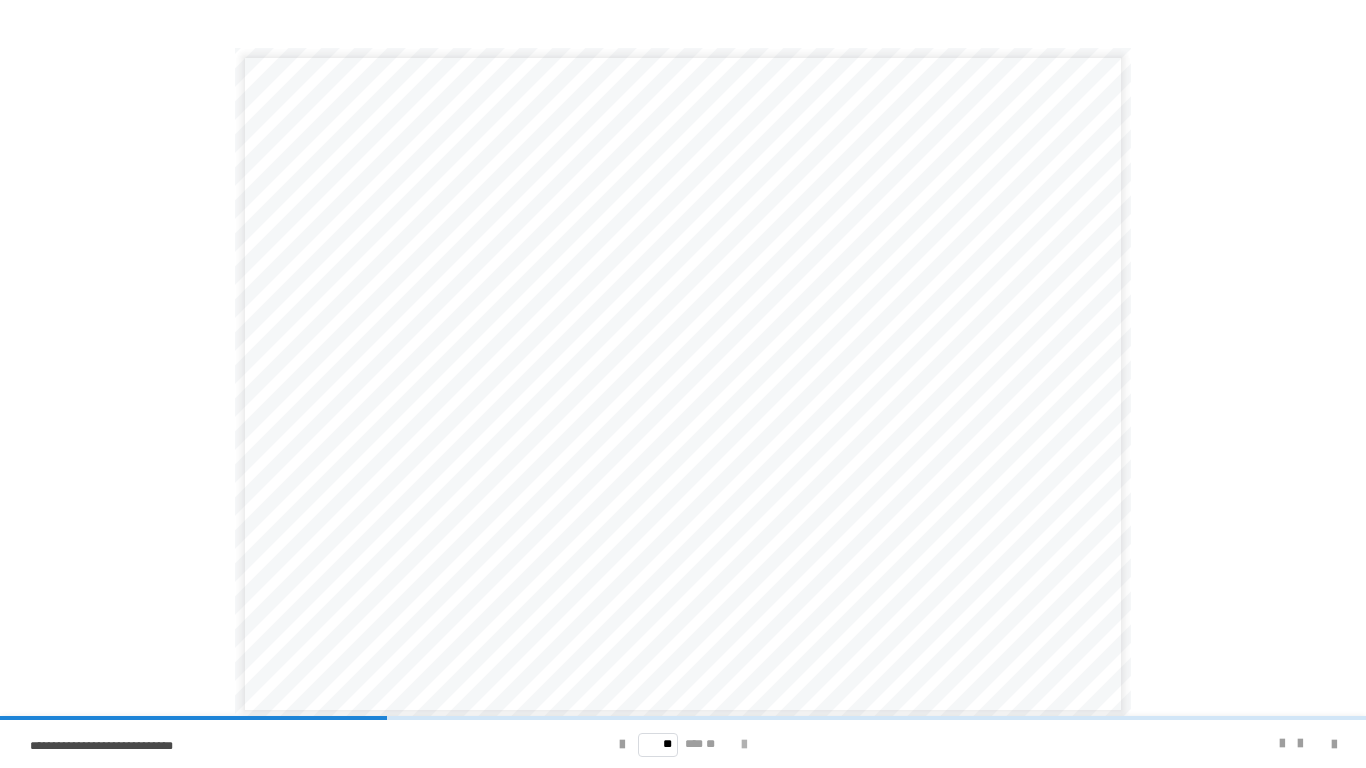 click at bounding box center [744, 745] 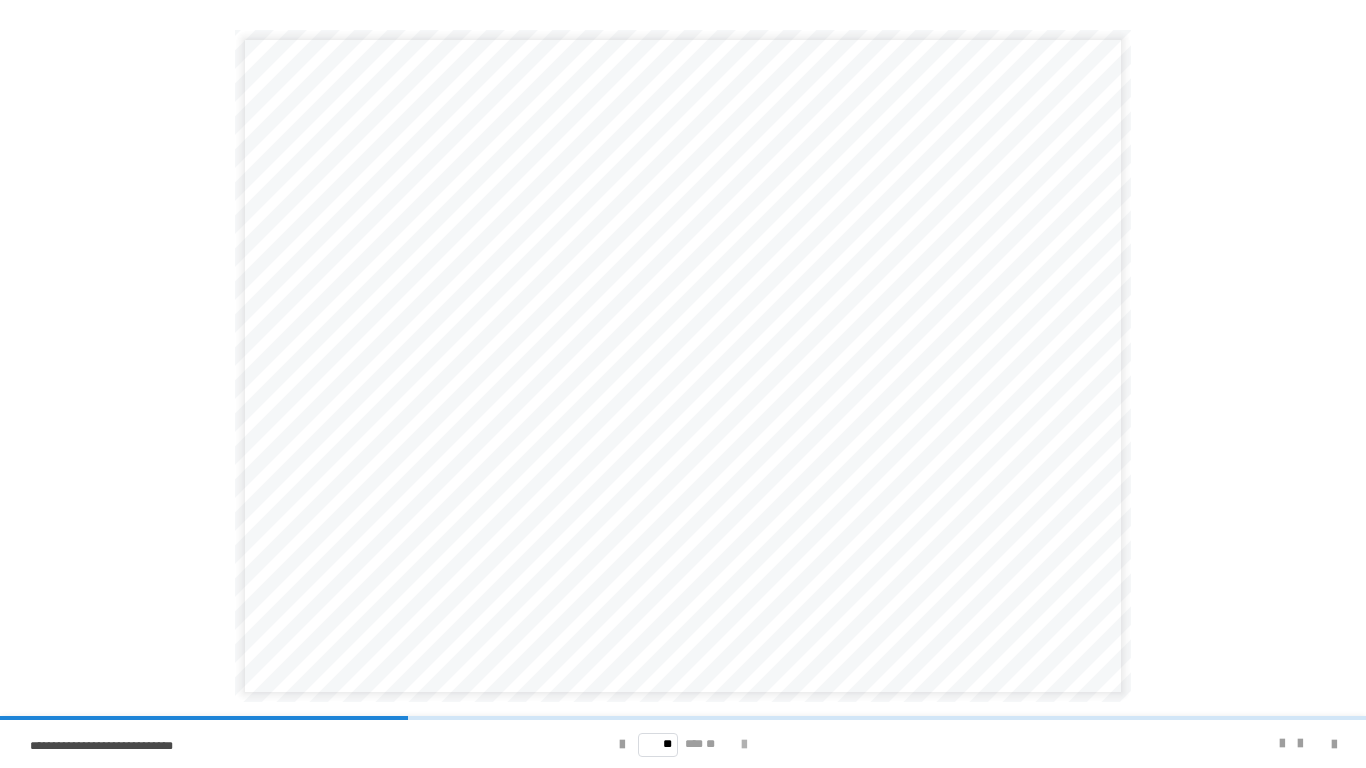 click at bounding box center [744, 745] 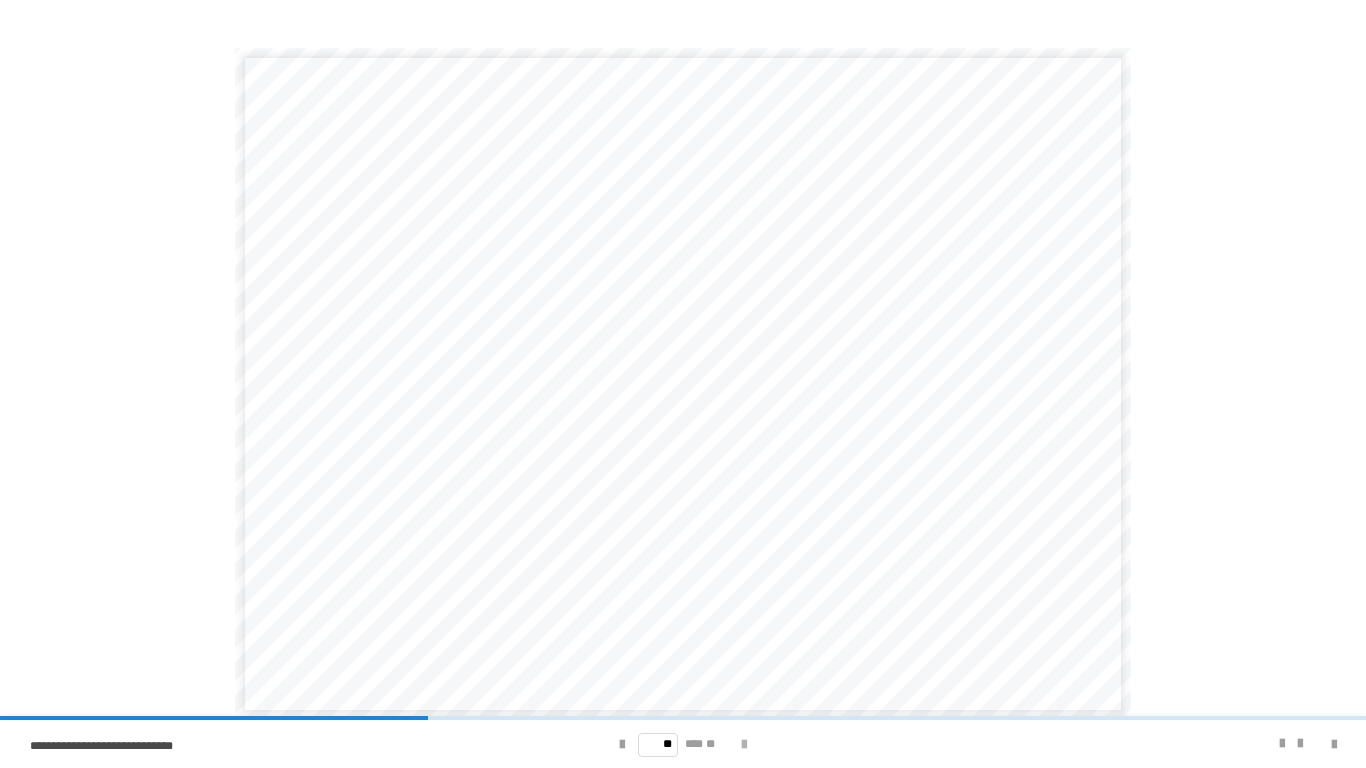 click at bounding box center [744, 745] 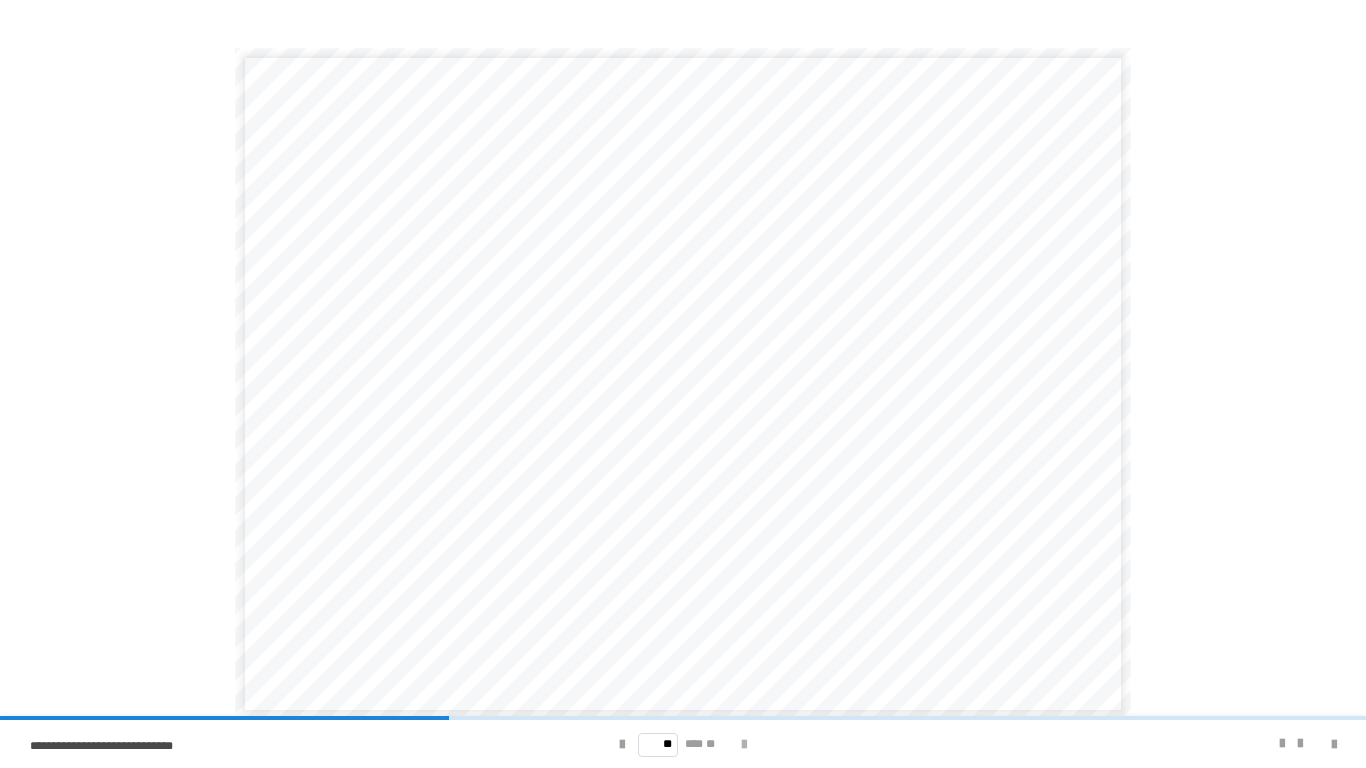 click at bounding box center [744, 745] 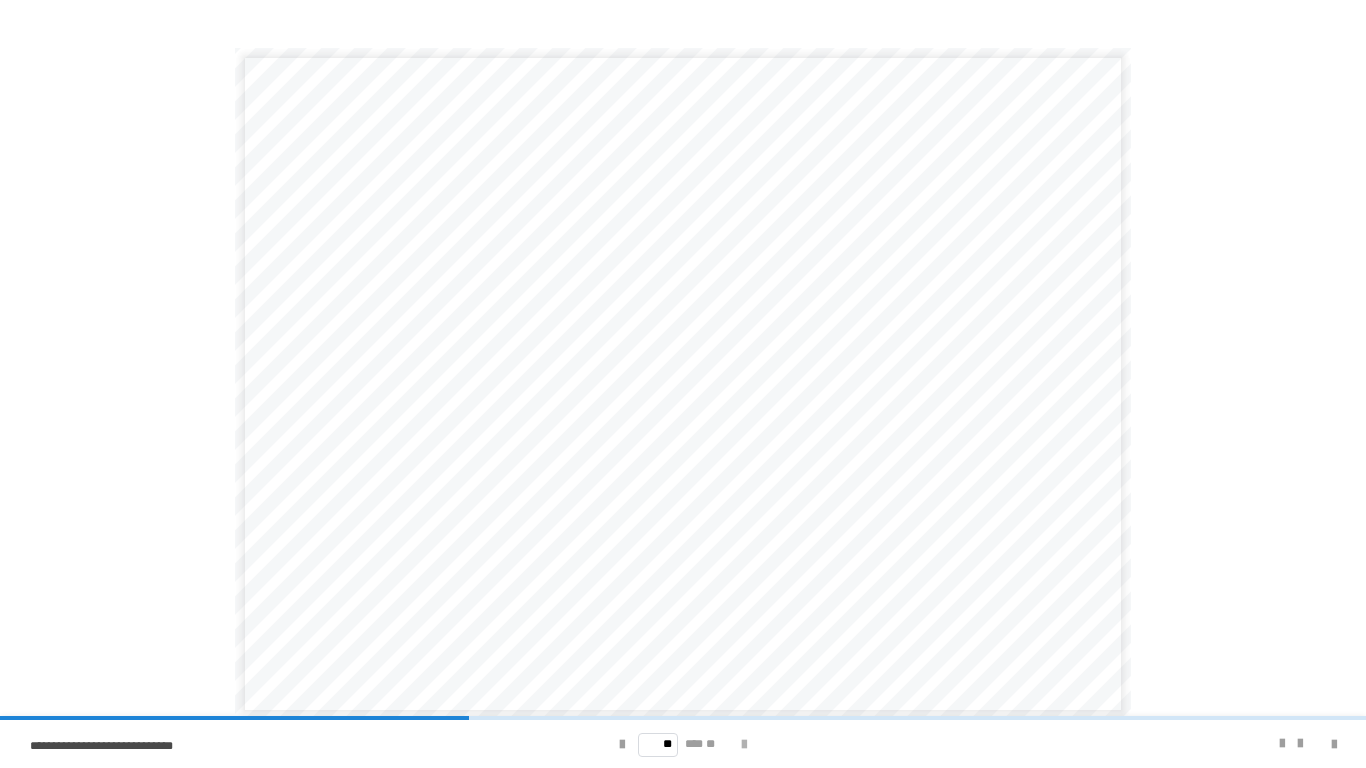 click at bounding box center (744, 745) 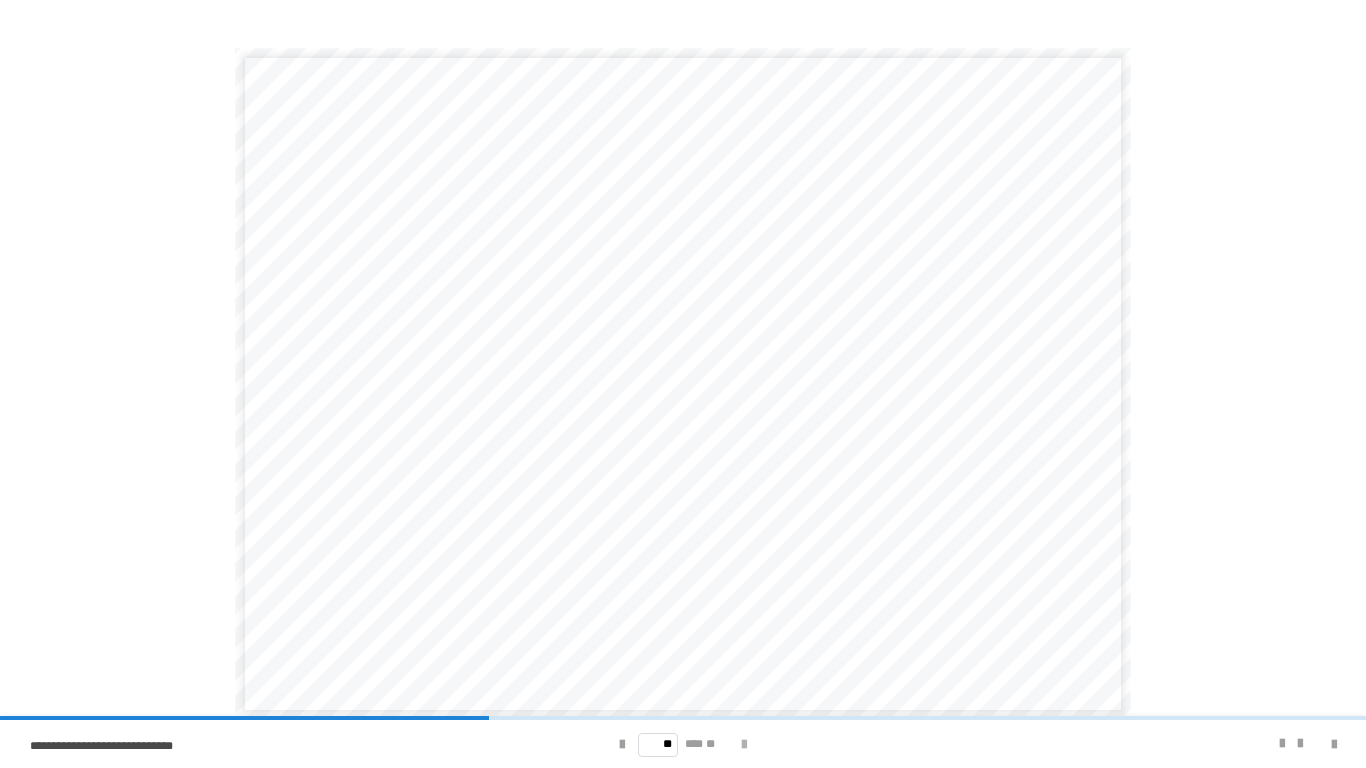 click at bounding box center (744, 745) 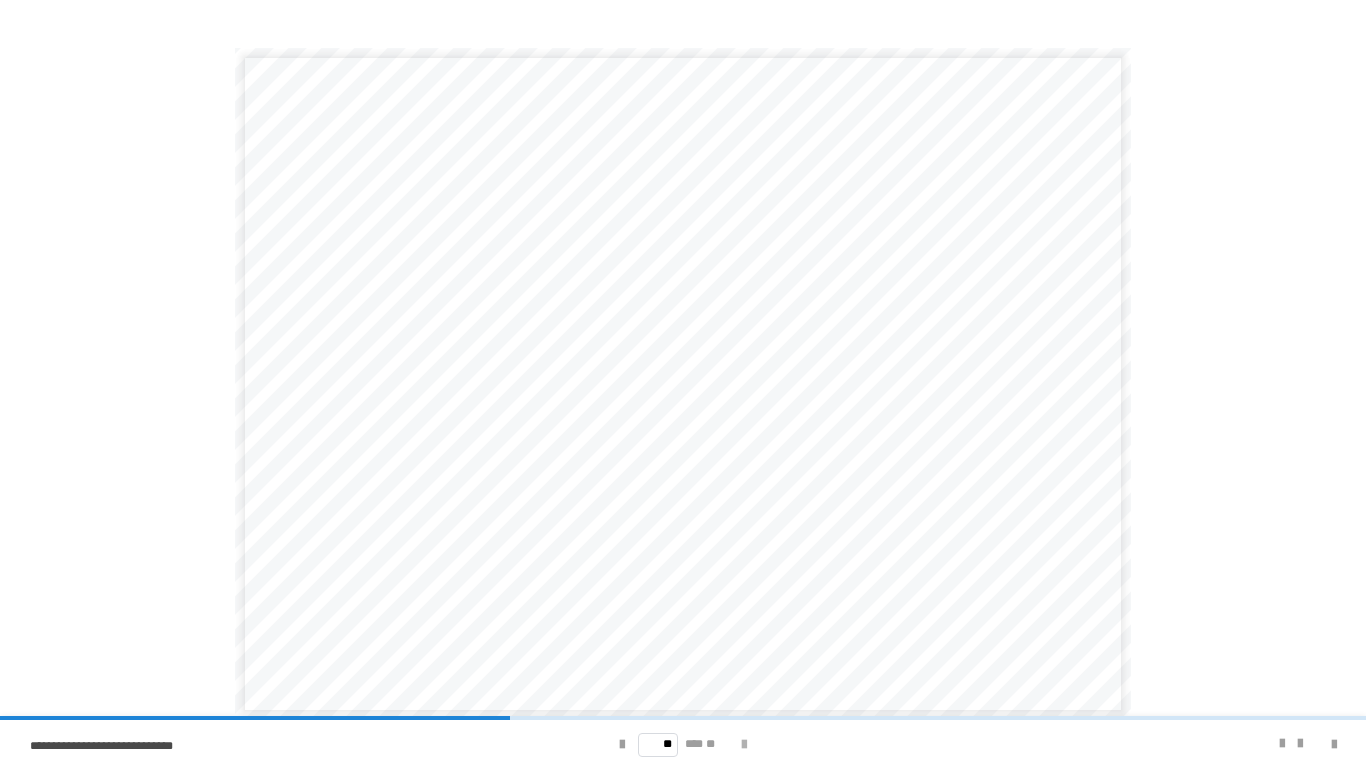 click at bounding box center (744, 745) 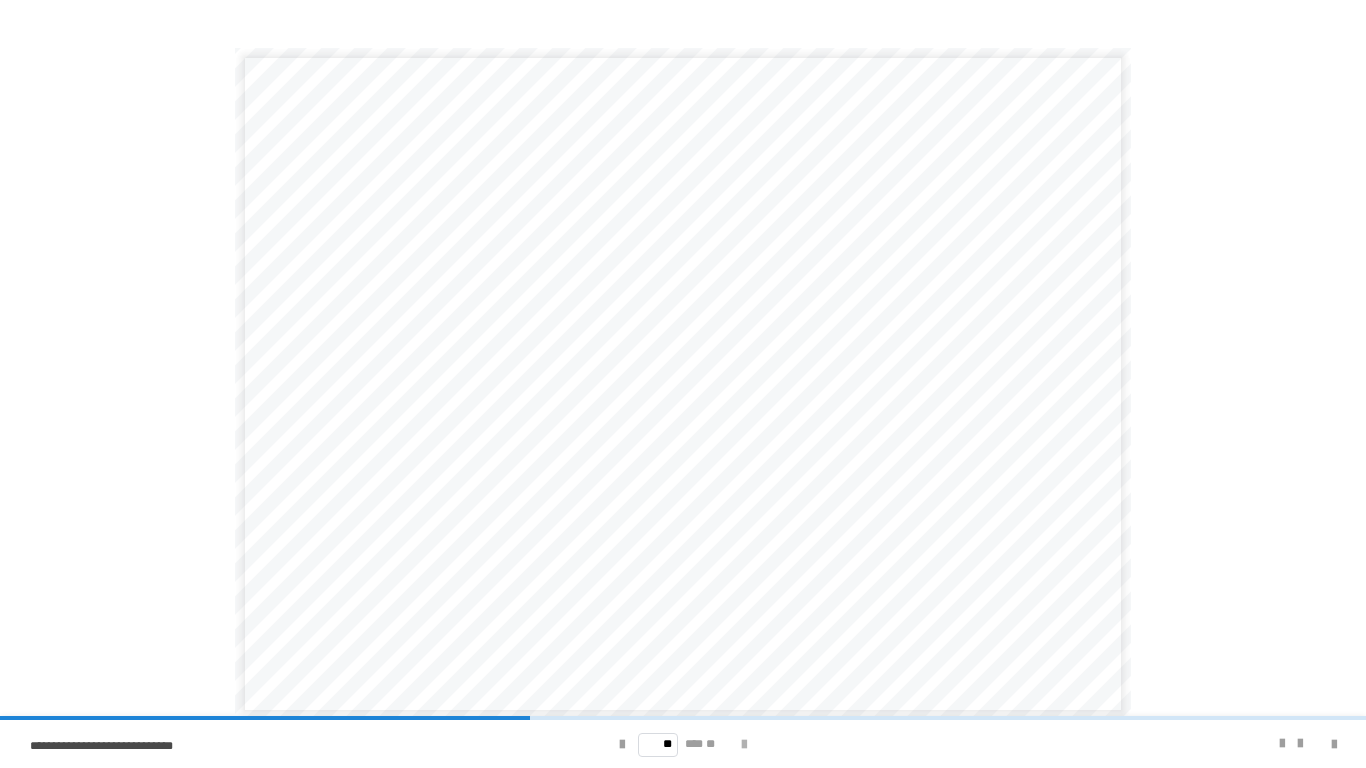 click at bounding box center [744, 745] 